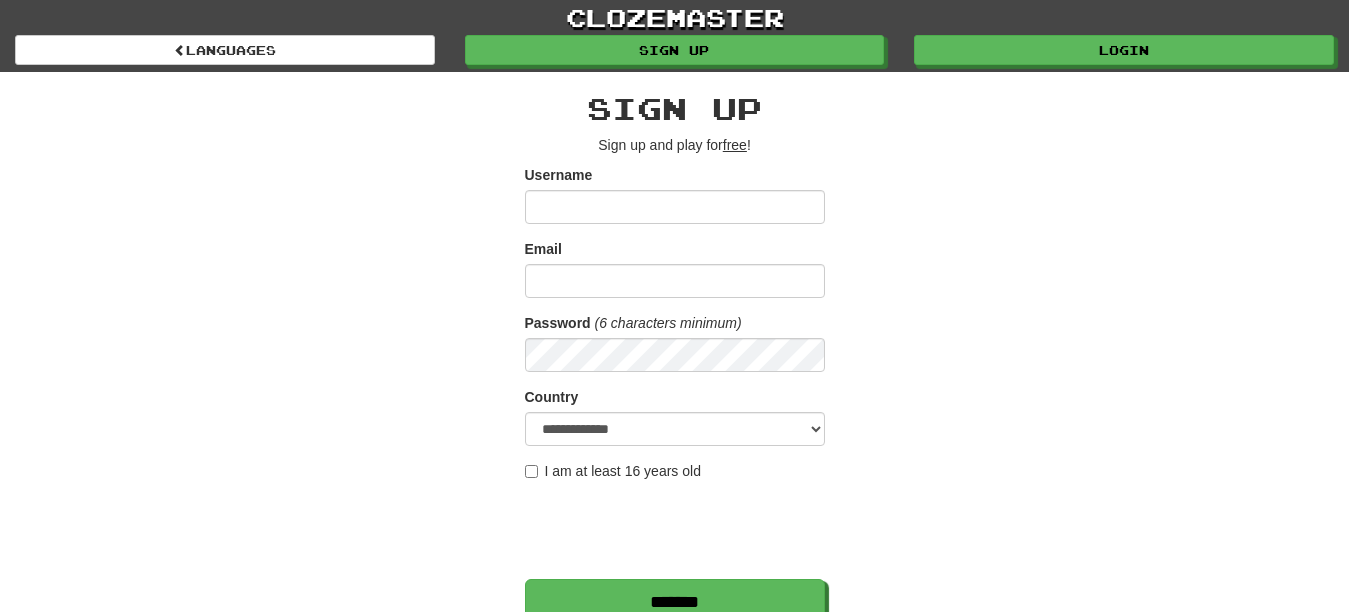 scroll, scrollTop: 0, scrollLeft: 0, axis: both 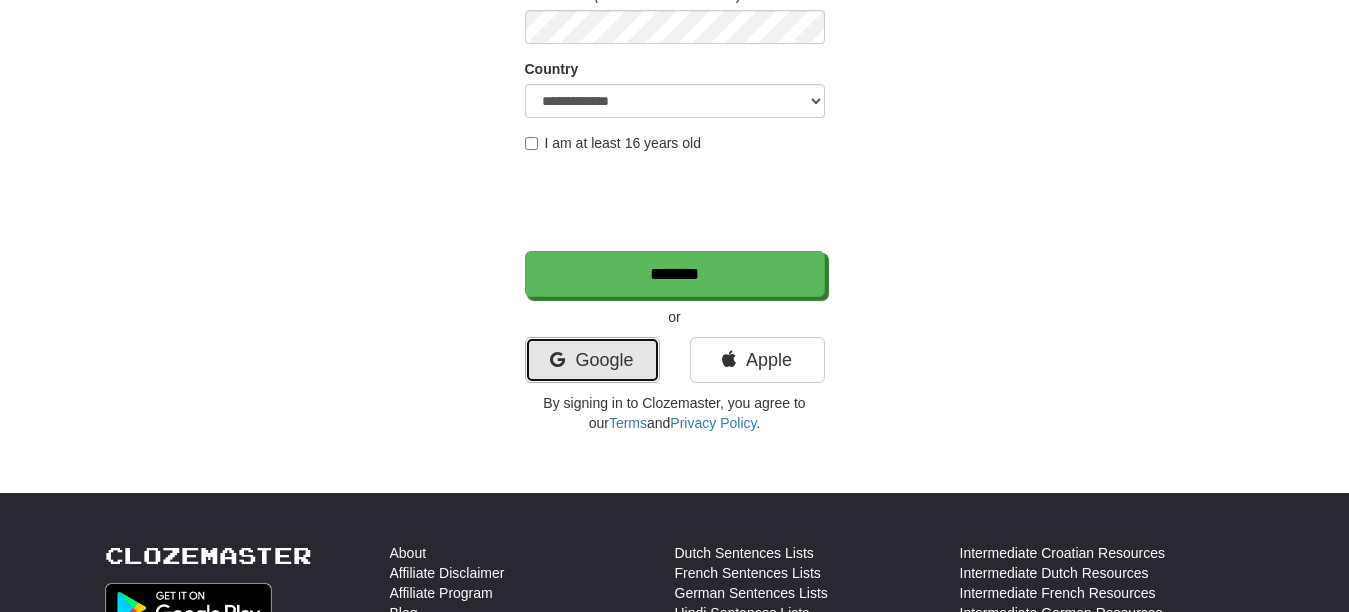 click on "Google" at bounding box center [592, 360] 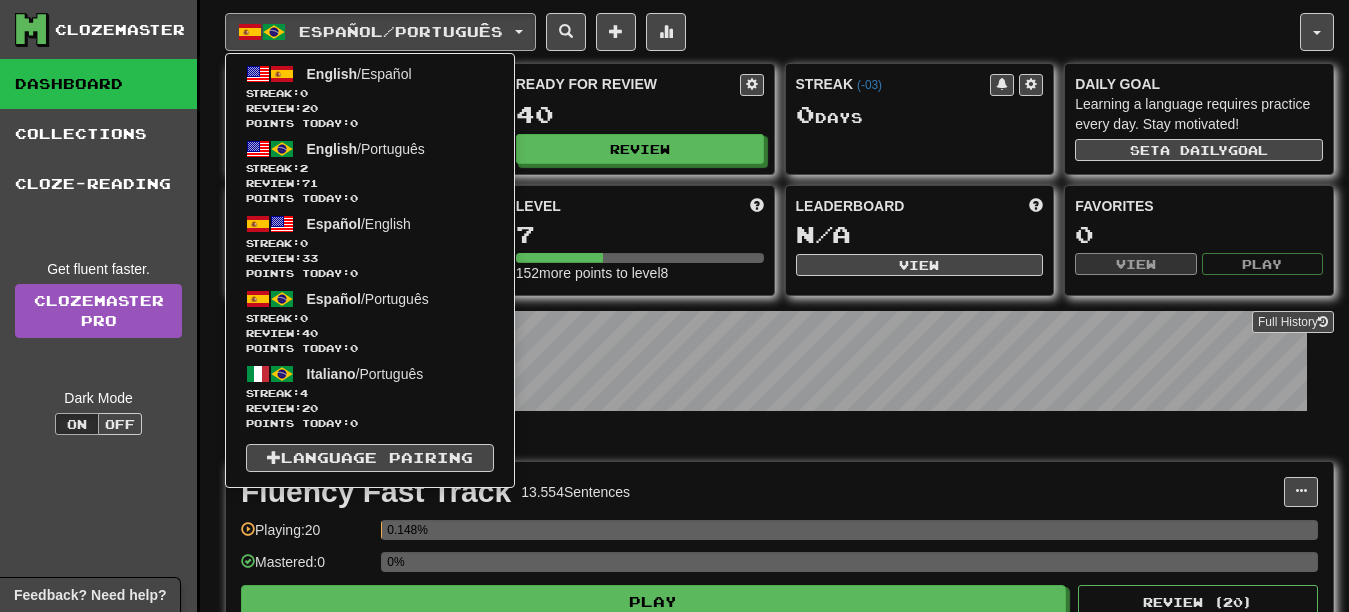 scroll, scrollTop: 0, scrollLeft: 0, axis: both 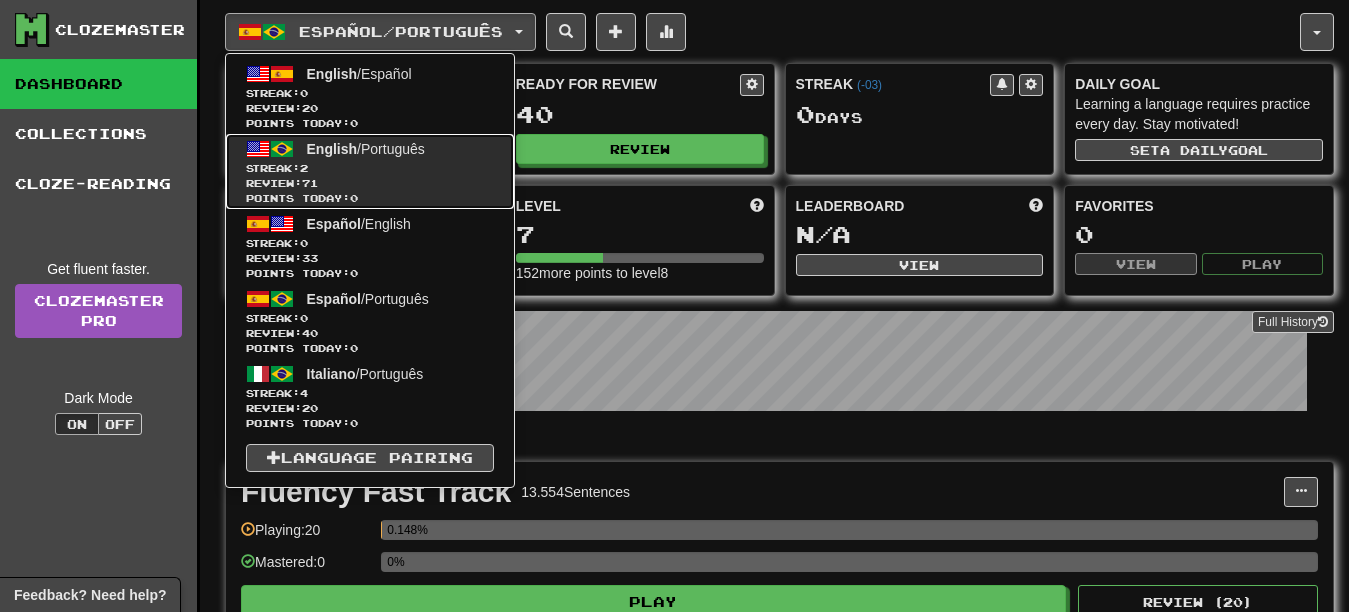 click on "Points today:  0" at bounding box center [370, 198] 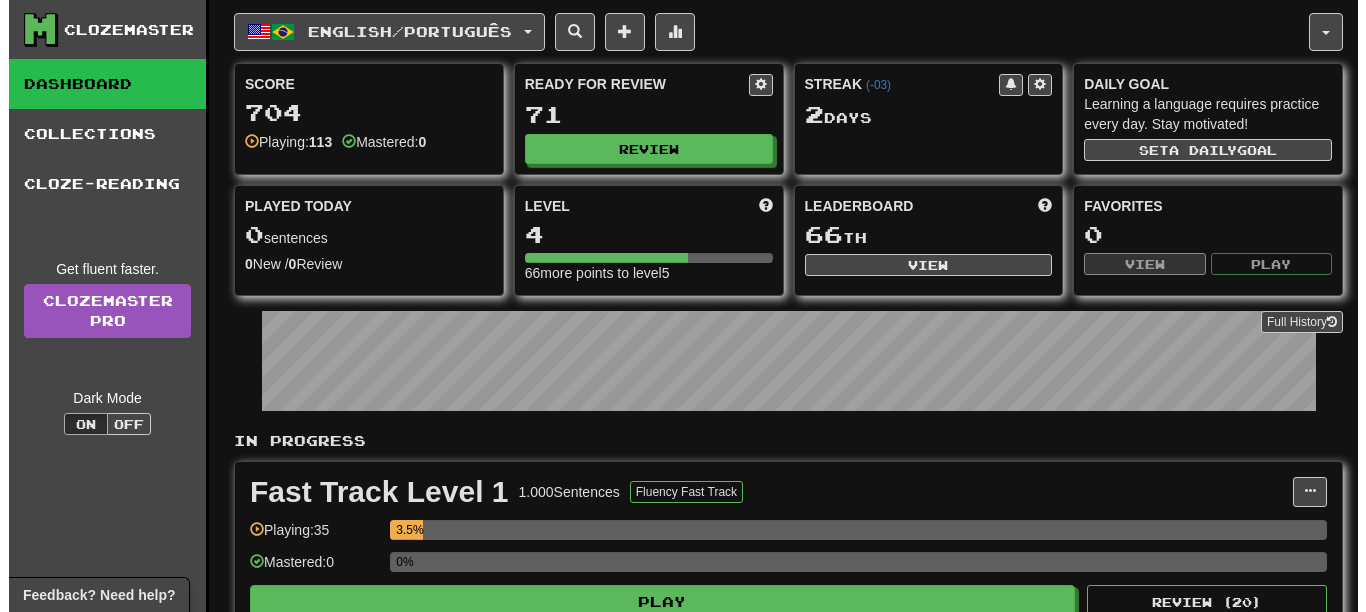 scroll, scrollTop: 1012, scrollLeft: 0, axis: vertical 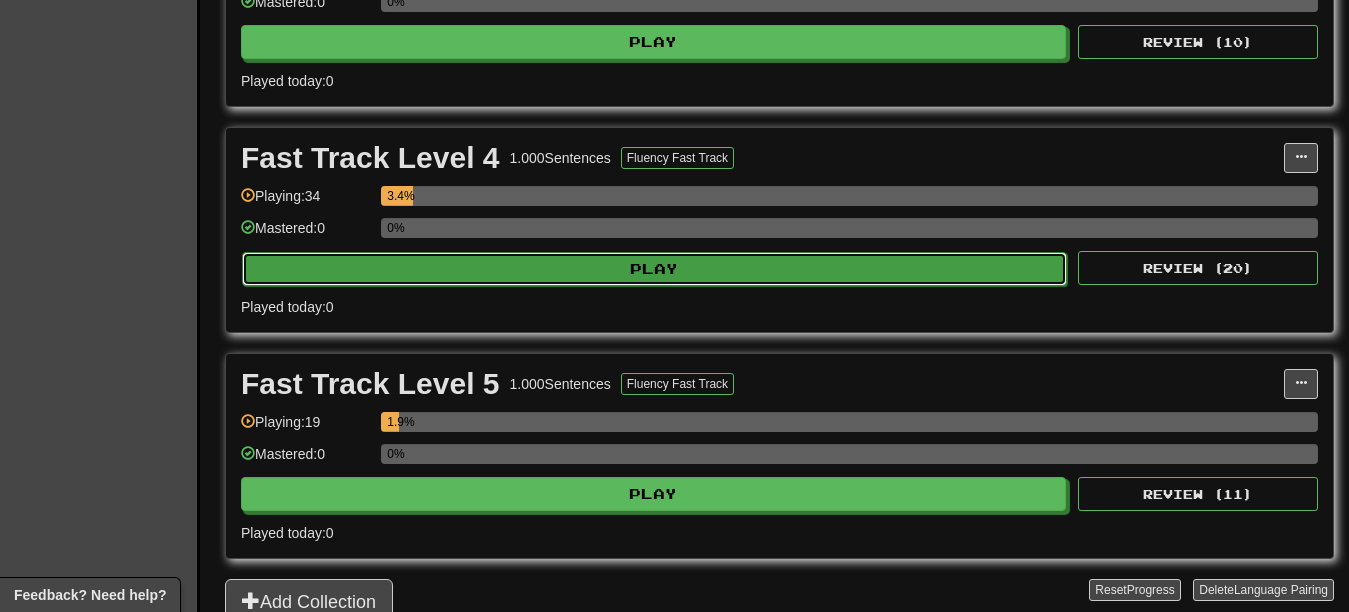 click on "Play" at bounding box center (654, 269) 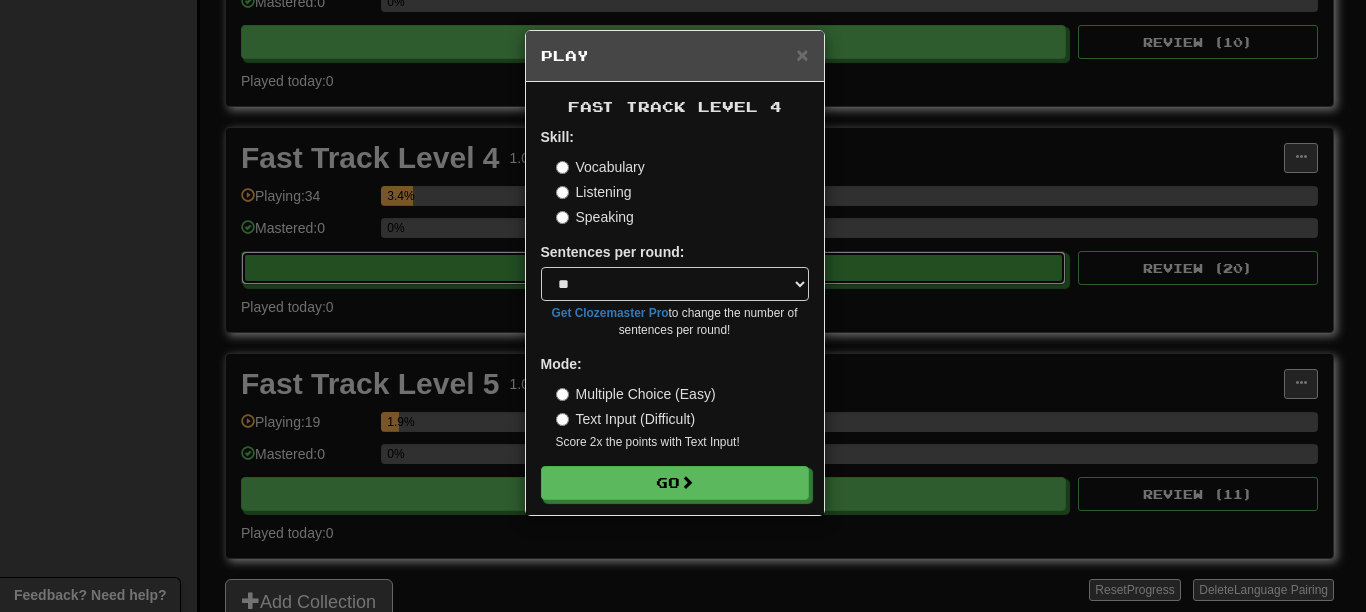scroll, scrollTop: 1012, scrollLeft: 0, axis: vertical 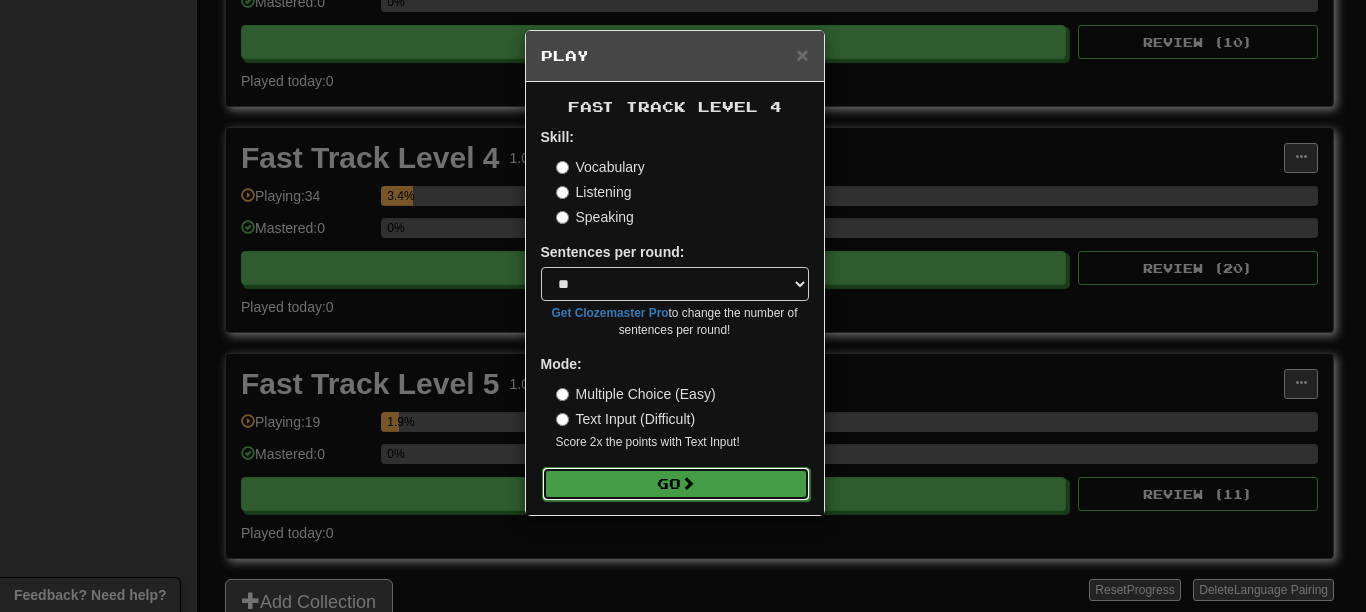 click on "Go" at bounding box center (676, 484) 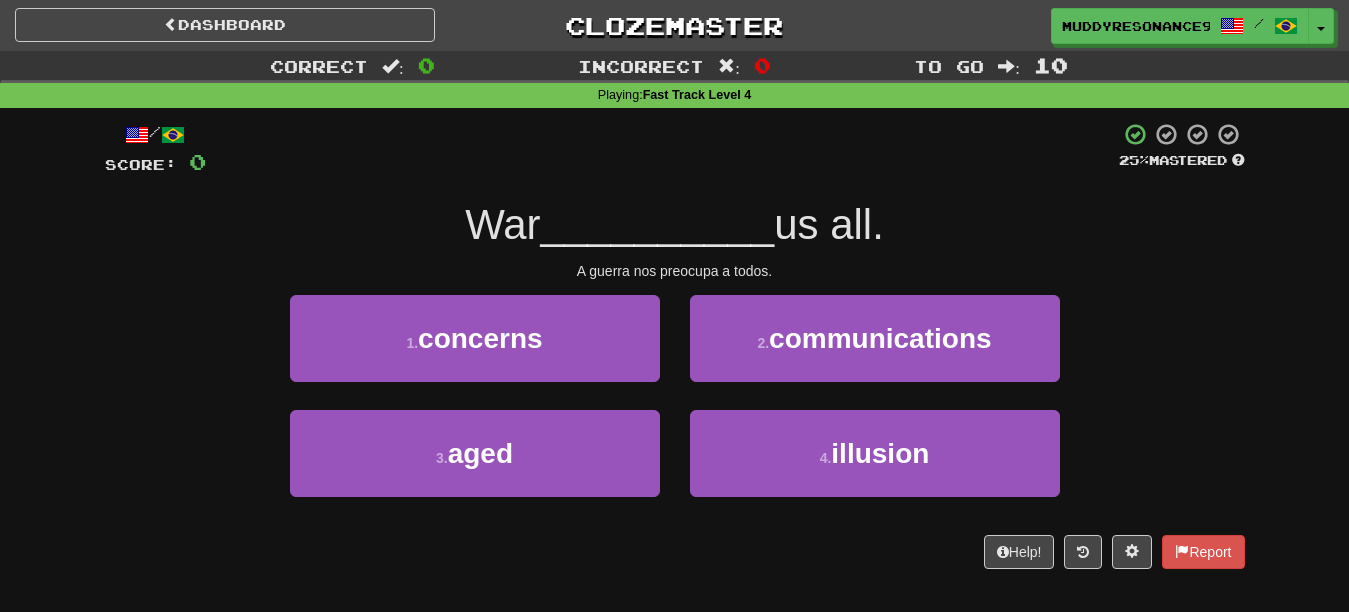scroll, scrollTop: 0, scrollLeft: 0, axis: both 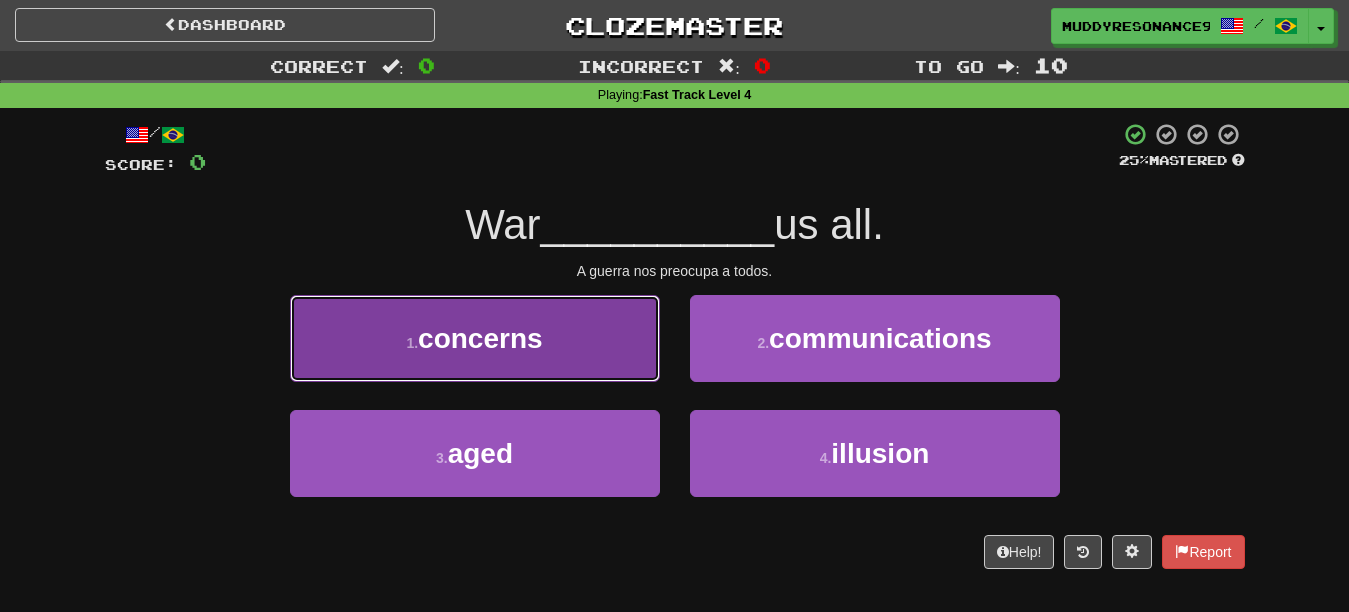 click on "1 .  concerns" at bounding box center [475, 338] 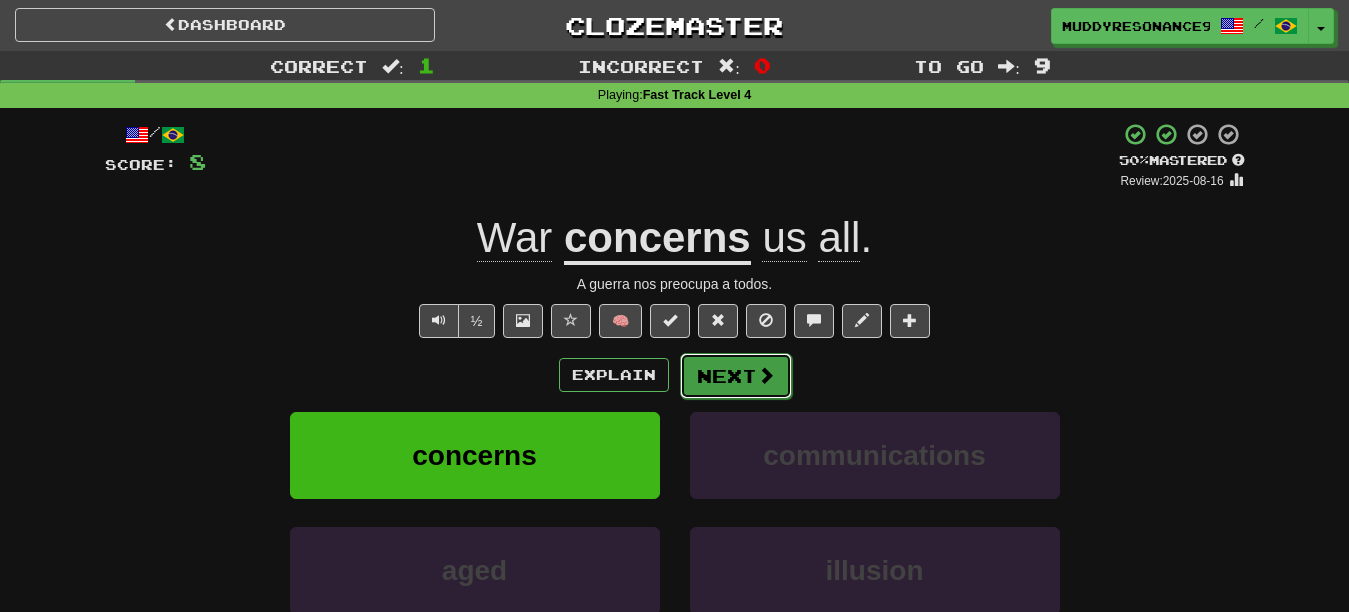 click at bounding box center [766, 375] 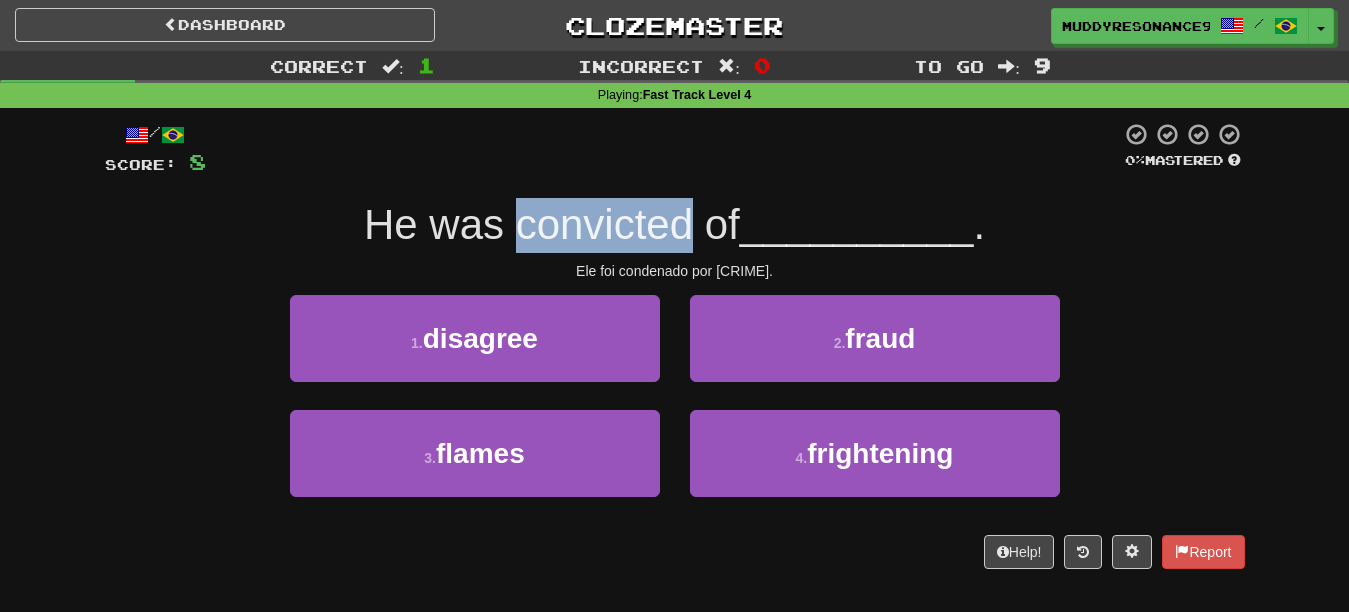 drag, startPoint x: 517, startPoint y: 226, endPoint x: 676, endPoint y: 249, distance: 160.6549 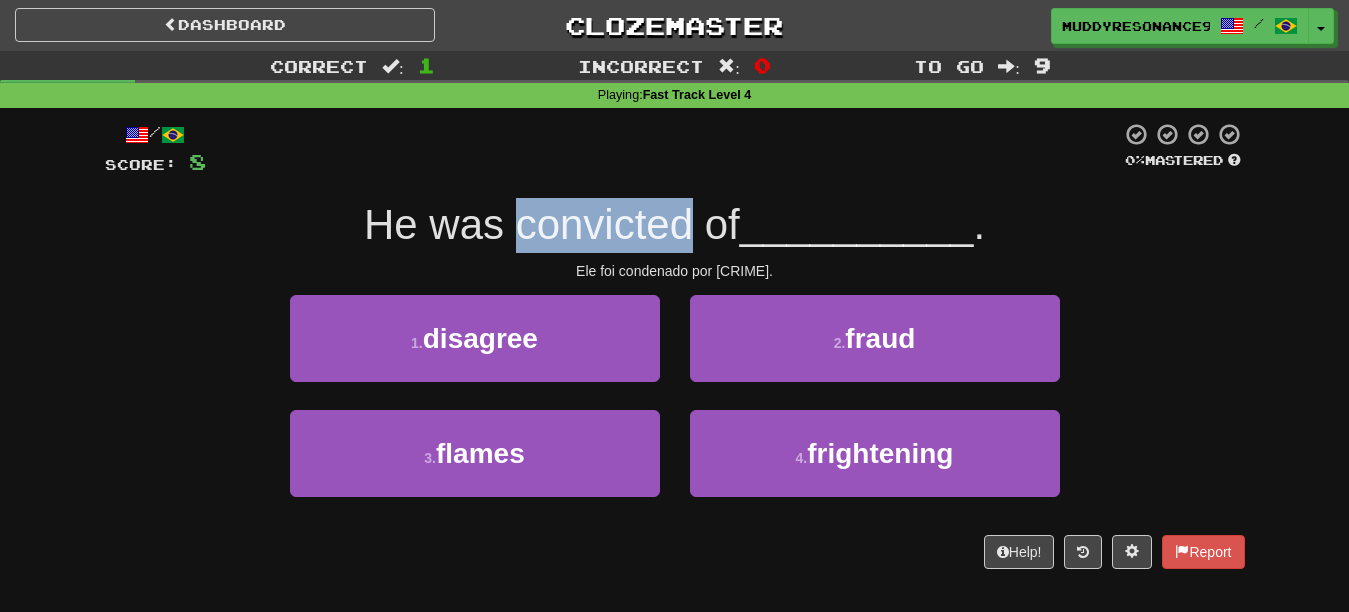 drag, startPoint x: 676, startPoint y: 249, endPoint x: 647, endPoint y: 223, distance: 38.948685 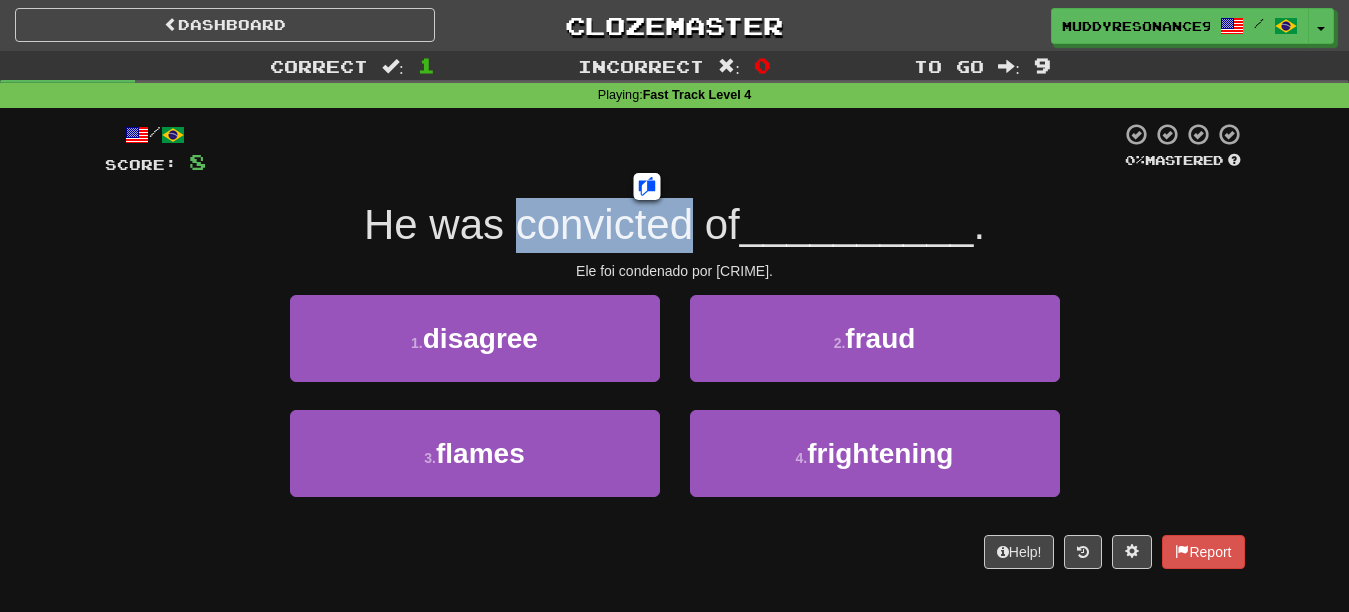 copy on "convicted" 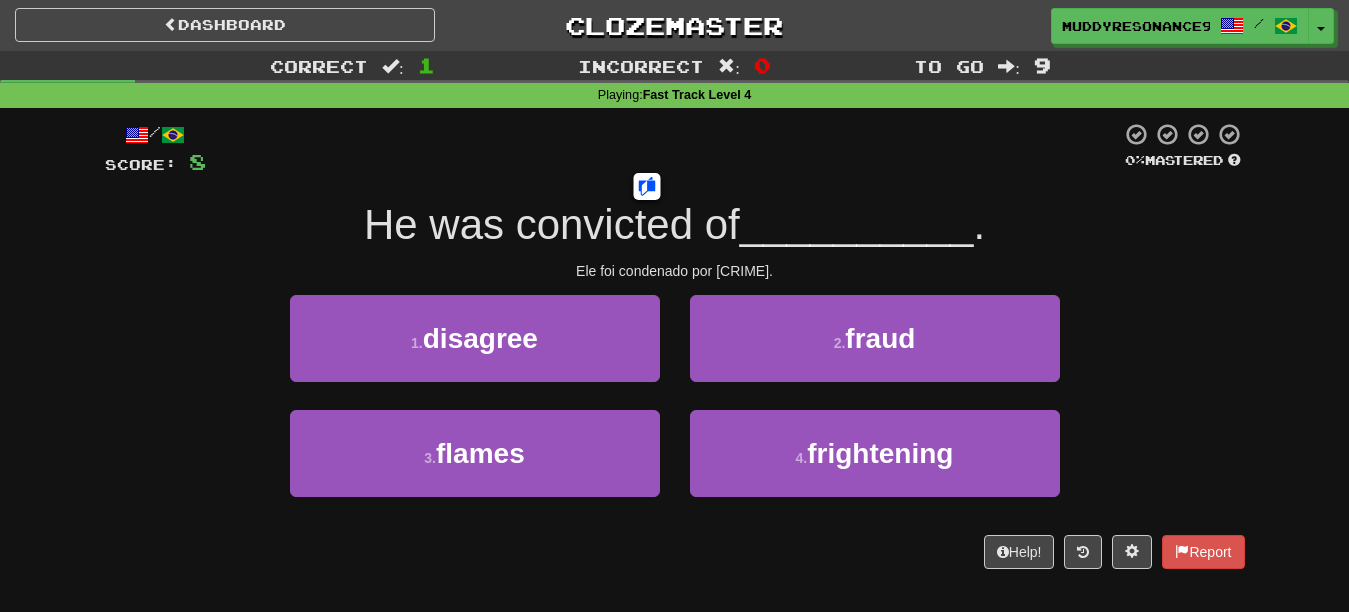 click on "/  Score:   8 0 %  Mastered He was convicted of  __________ . Ele foi condenado por fraude. 1 .  disagree 2 .  fraud 3 .  flames 4 .  frightening  Help!  Report" at bounding box center [675, 345] 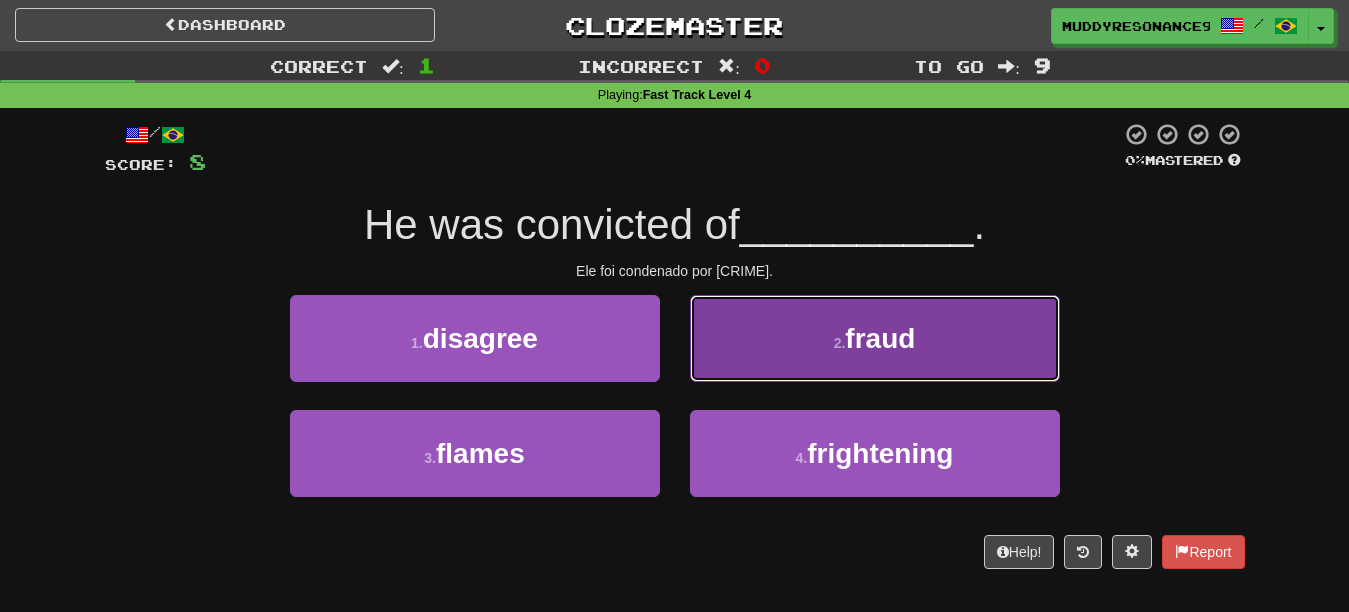 click on "2 .  fraud" at bounding box center (875, 338) 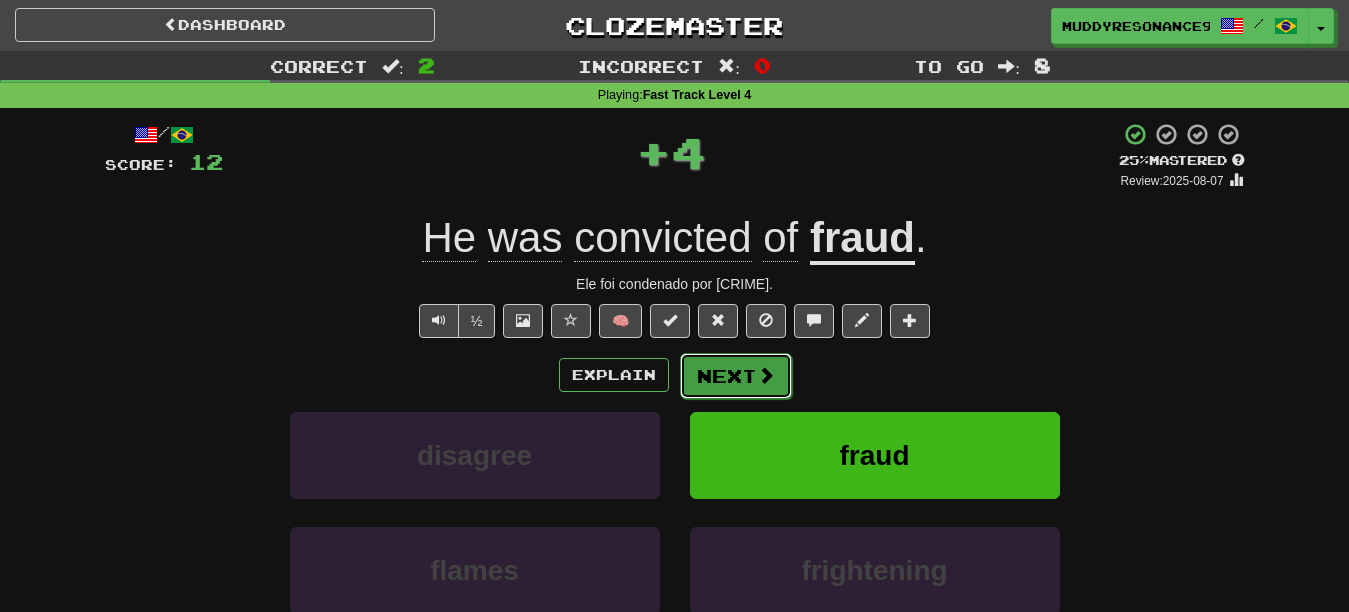 click at bounding box center [766, 375] 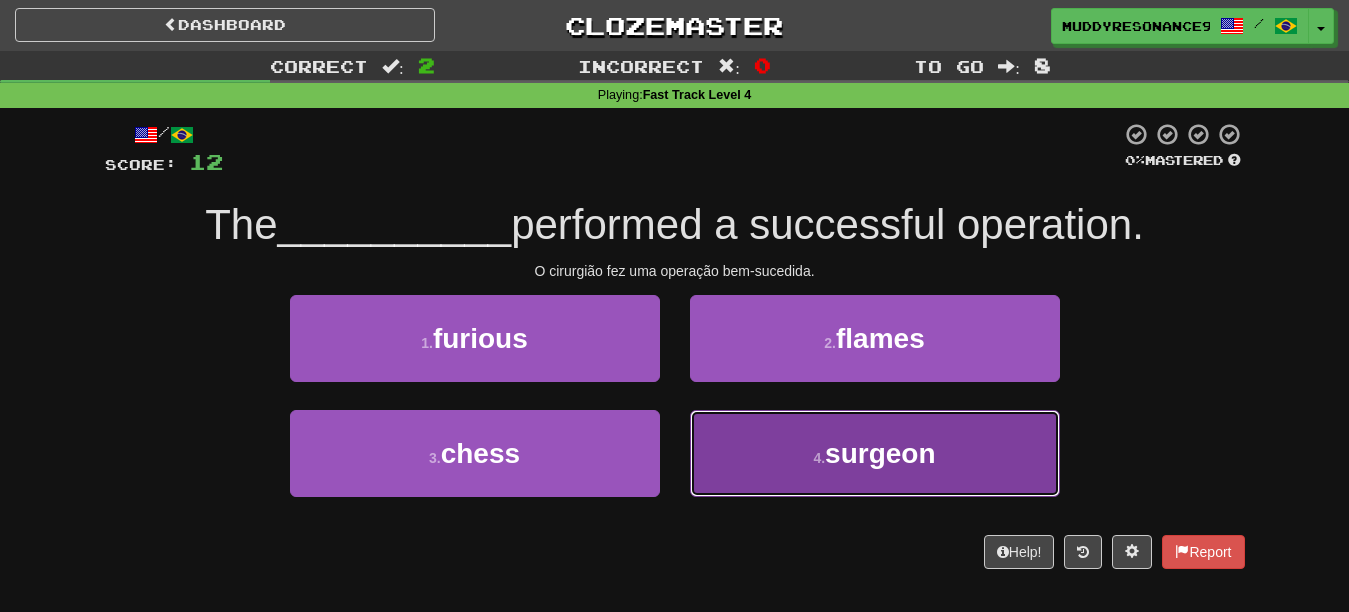 click on "4 .  surgeon" at bounding box center (875, 453) 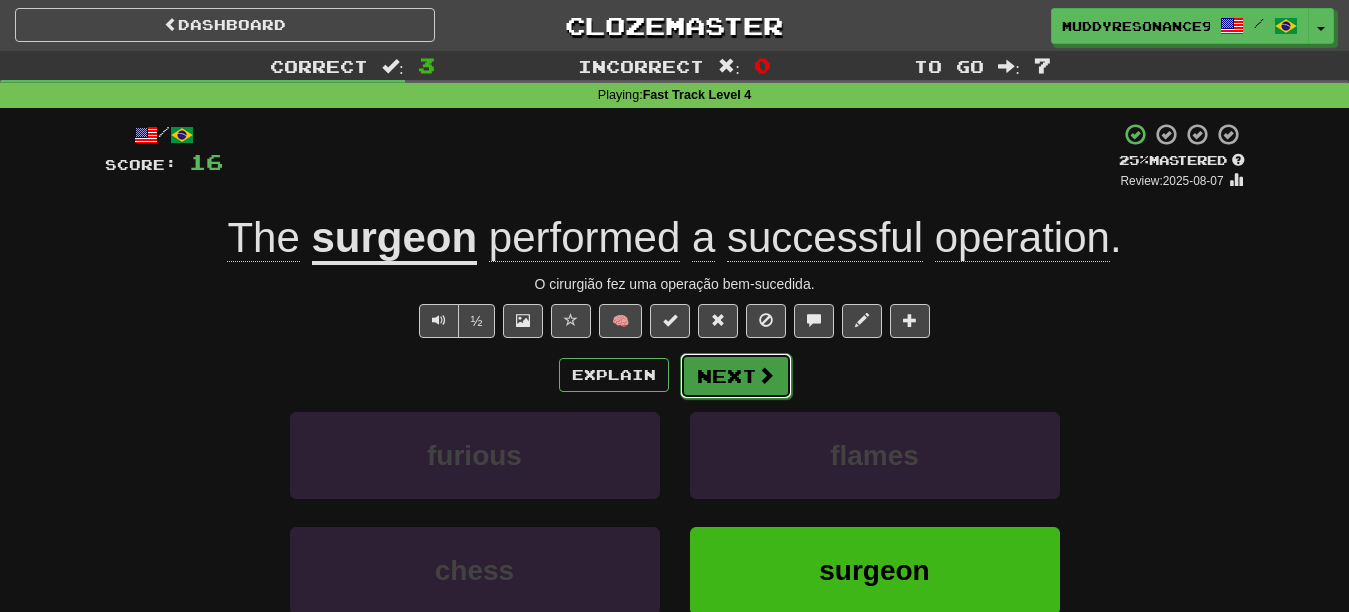 click on "Next" at bounding box center (736, 376) 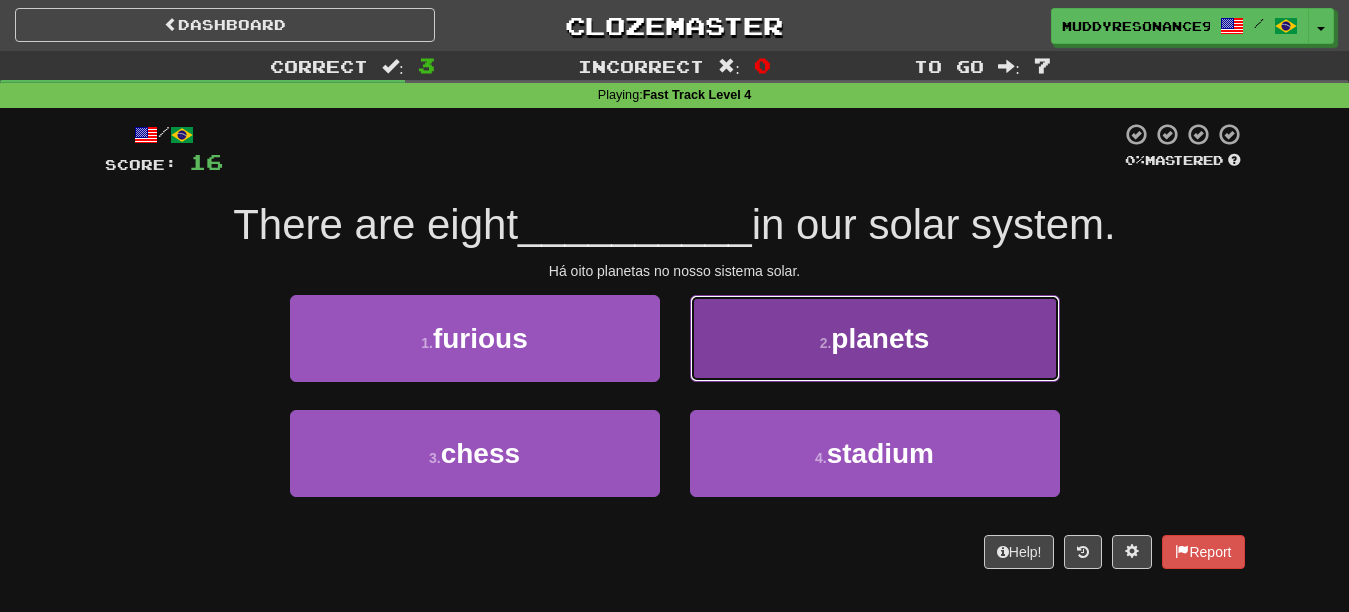 click on "planets" at bounding box center [880, 338] 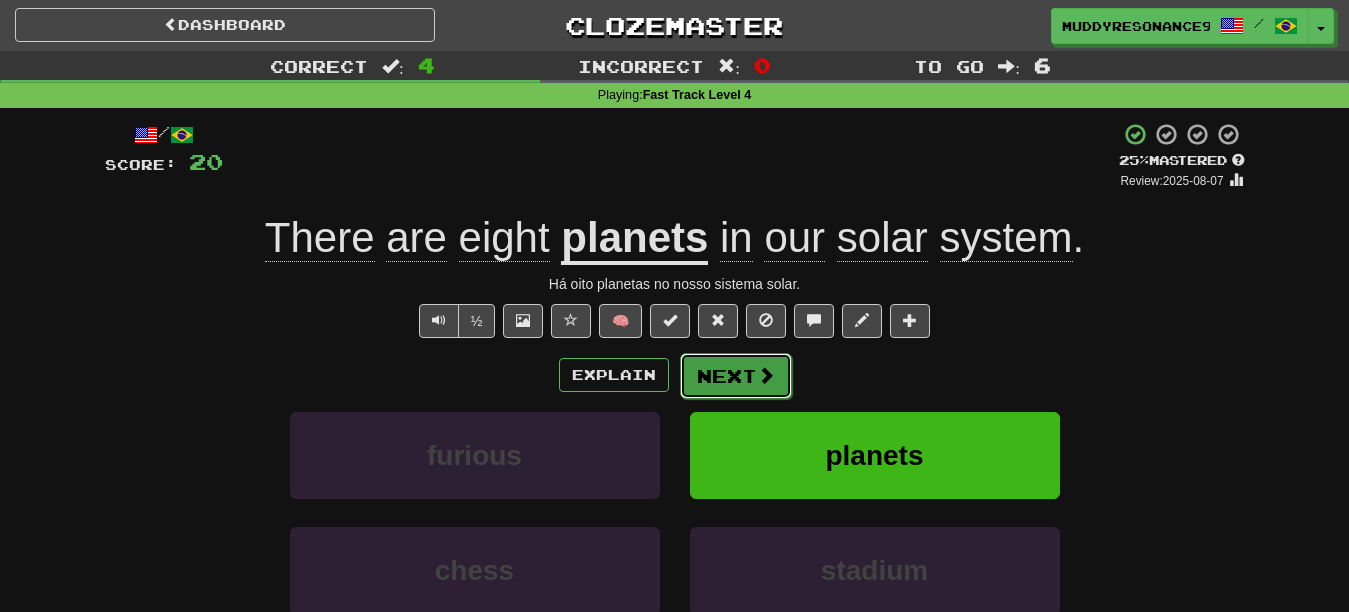click on "Next" at bounding box center [736, 376] 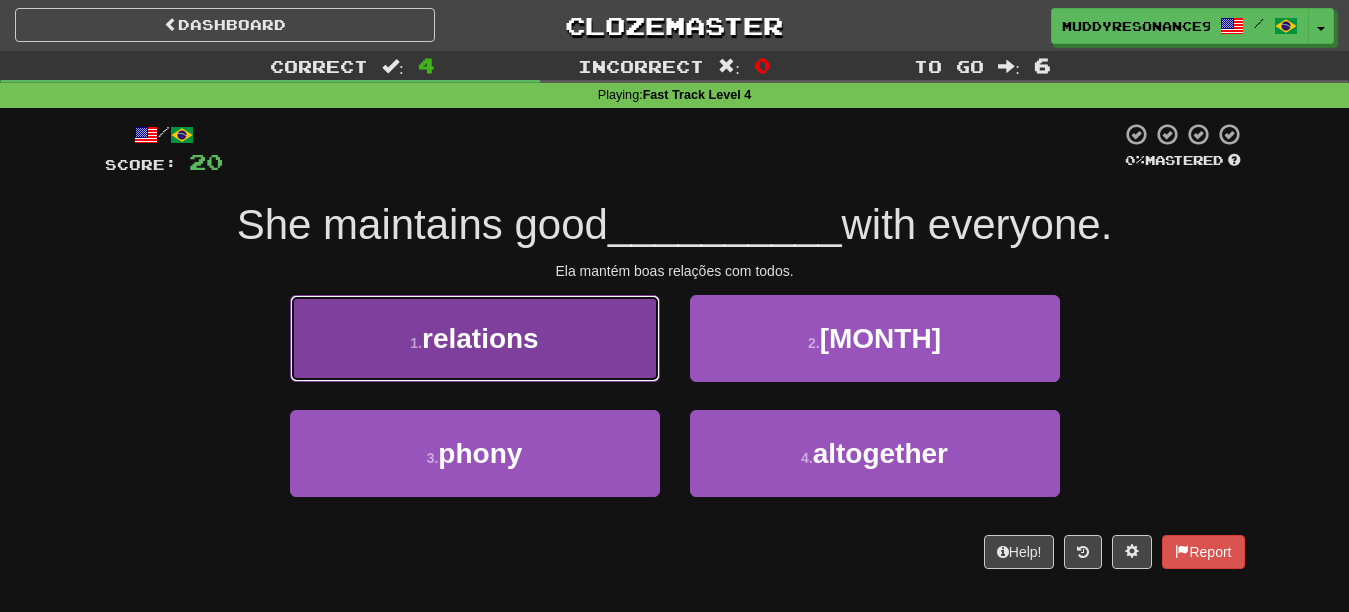 click on "1 .  relations" at bounding box center [475, 338] 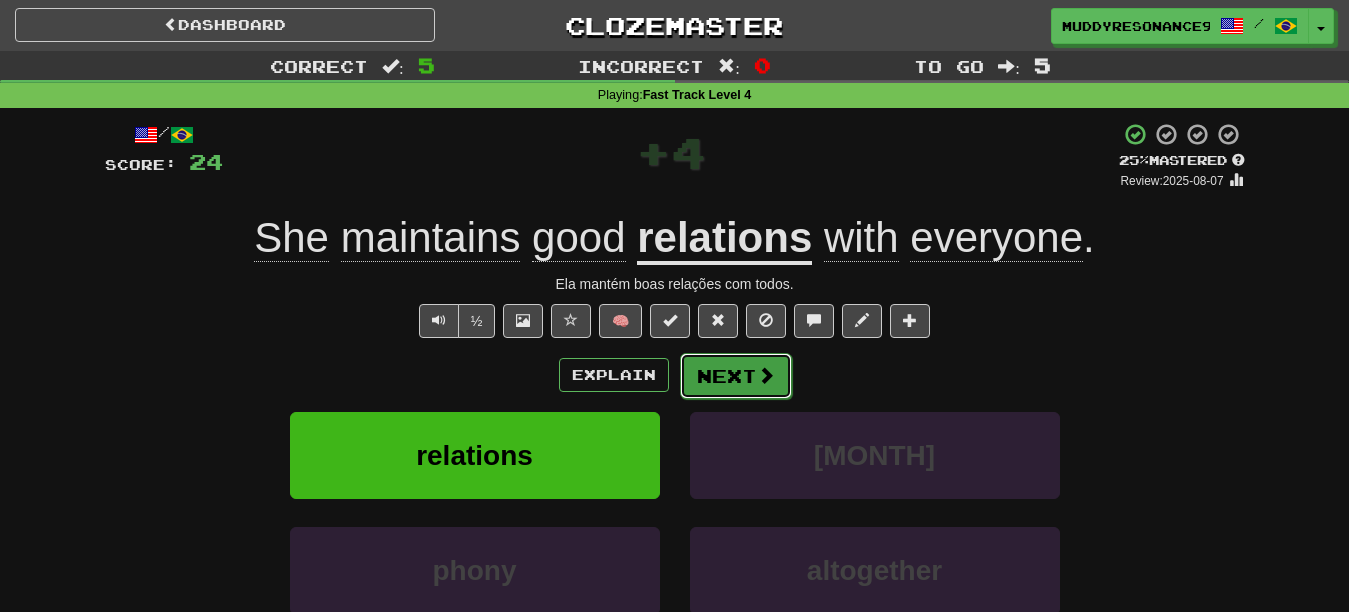 click on "Next" at bounding box center [736, 376] 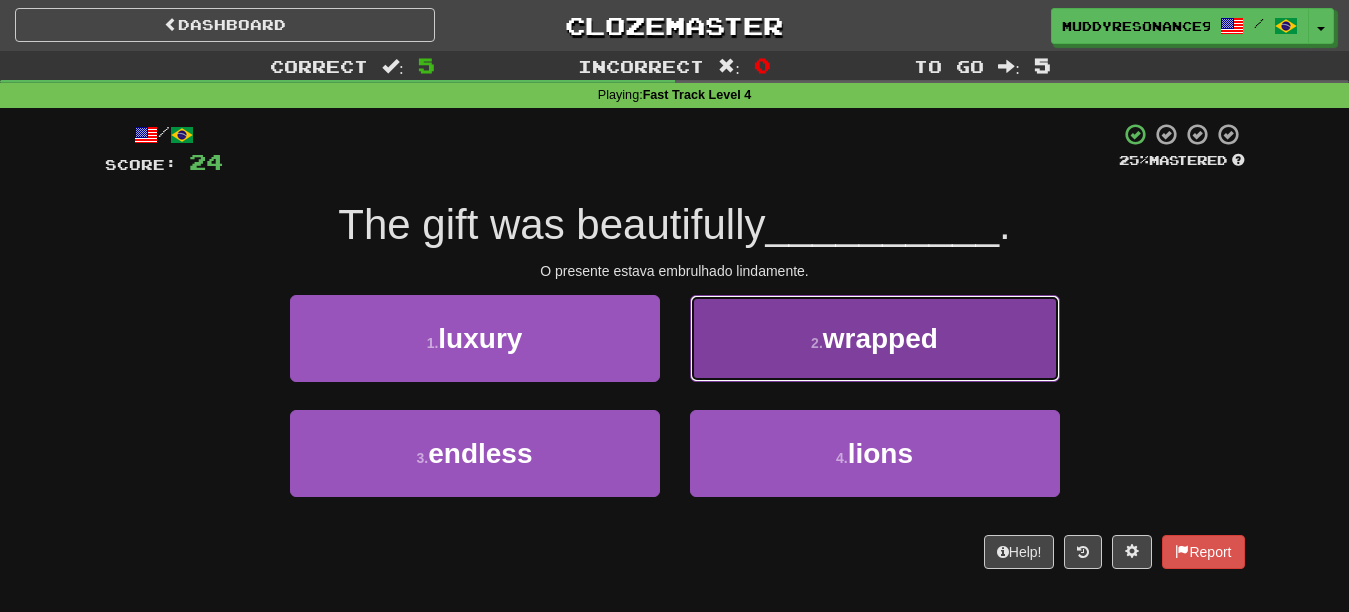 click on "wrapped" at bounding box center [880, 338] 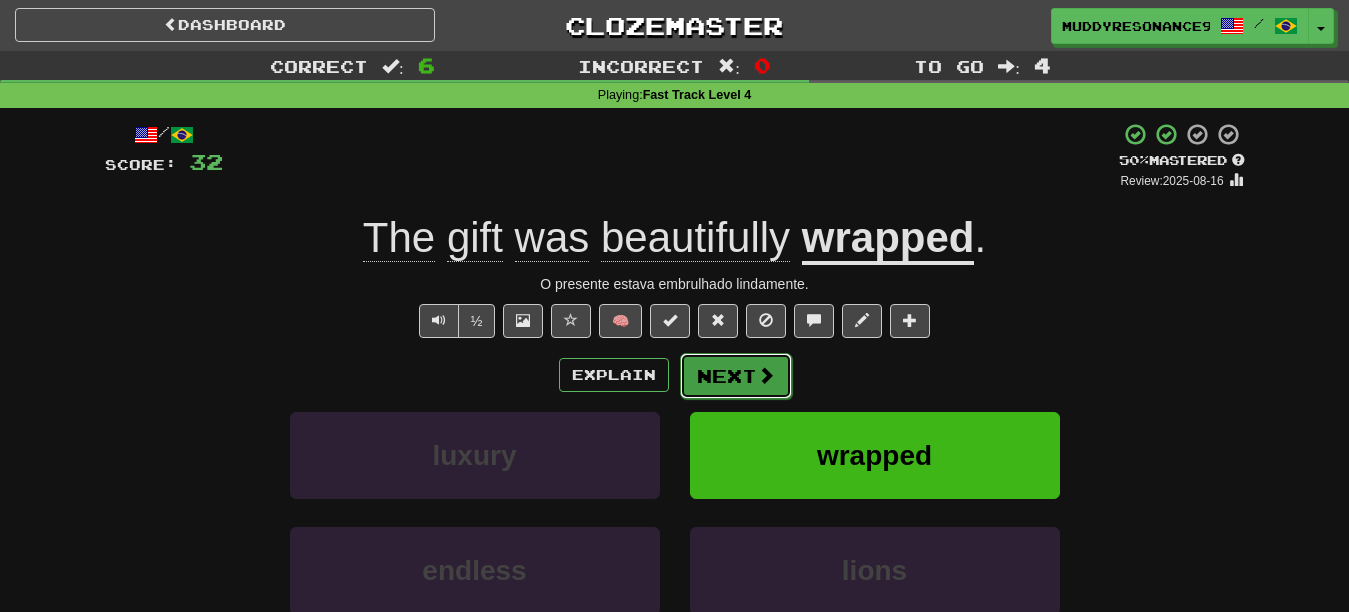 click on "Next" at bounding box center [736, 376] 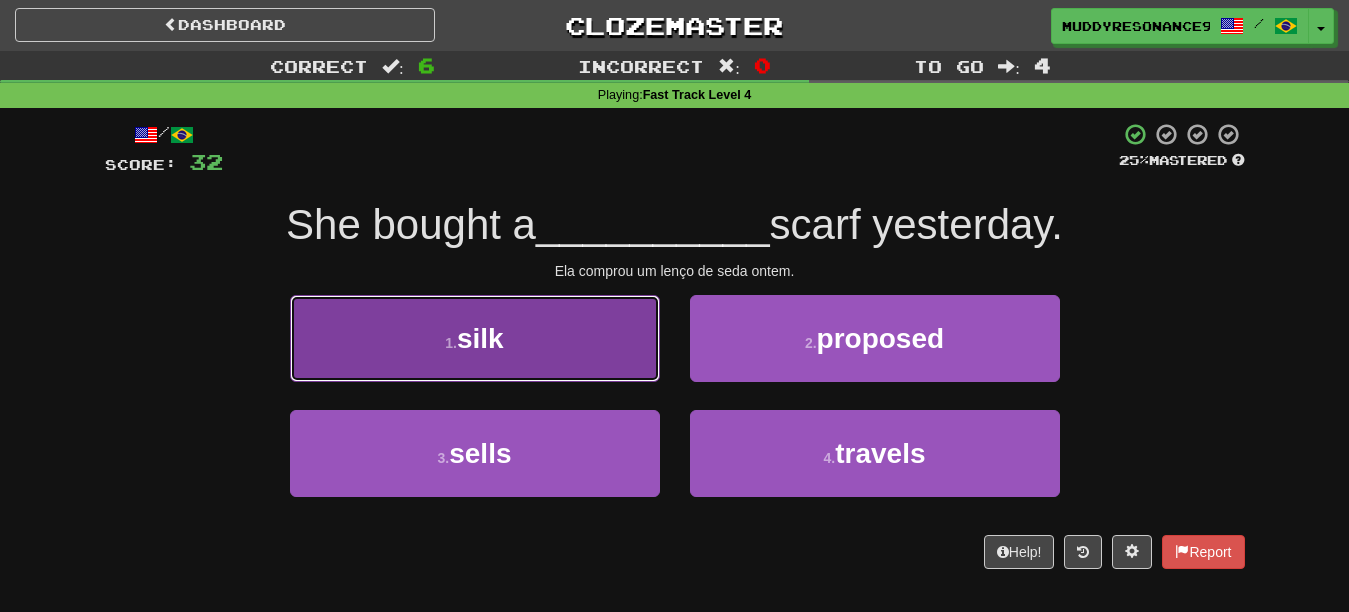 click on "1 .  silk" at bounding box center [475, 338] 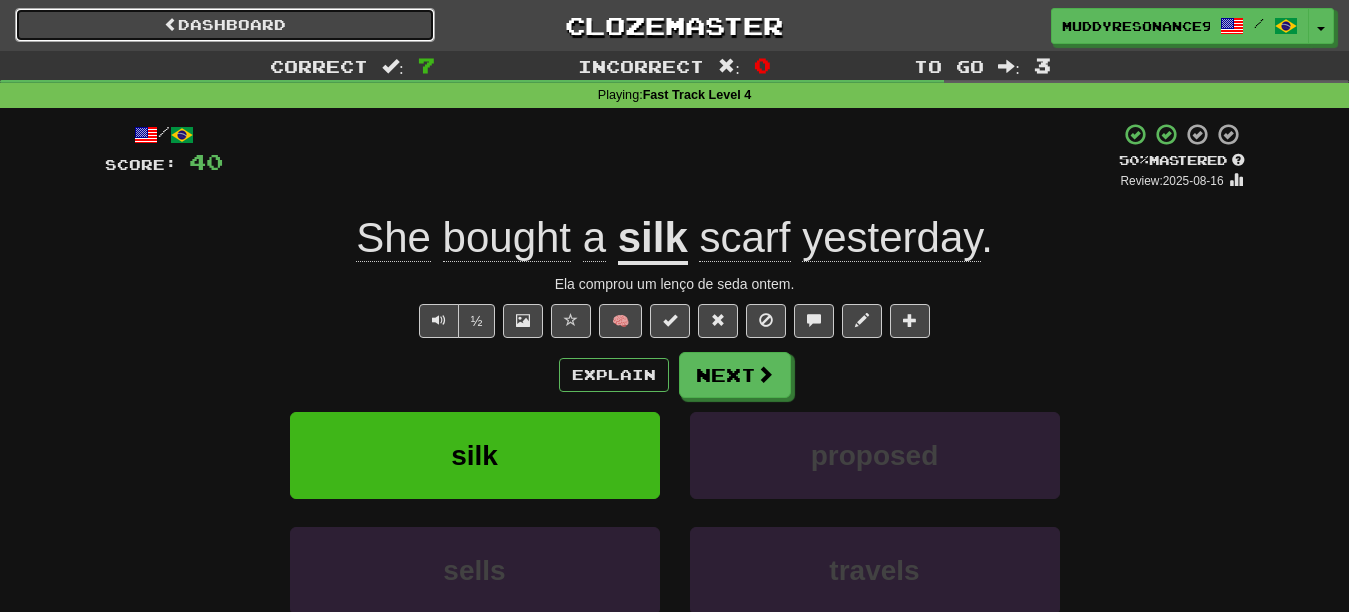 click on "Dashboard" at bounding box center [225, 25] 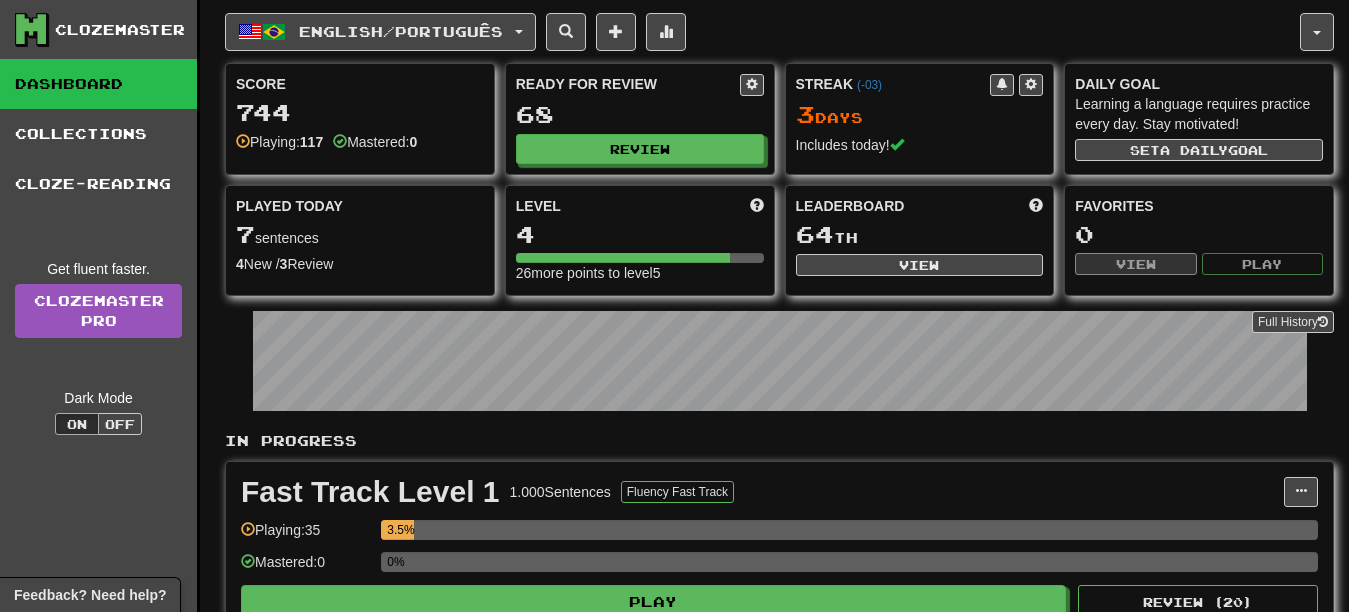 click on "Add Collection" at bounding box center (309, 1614) 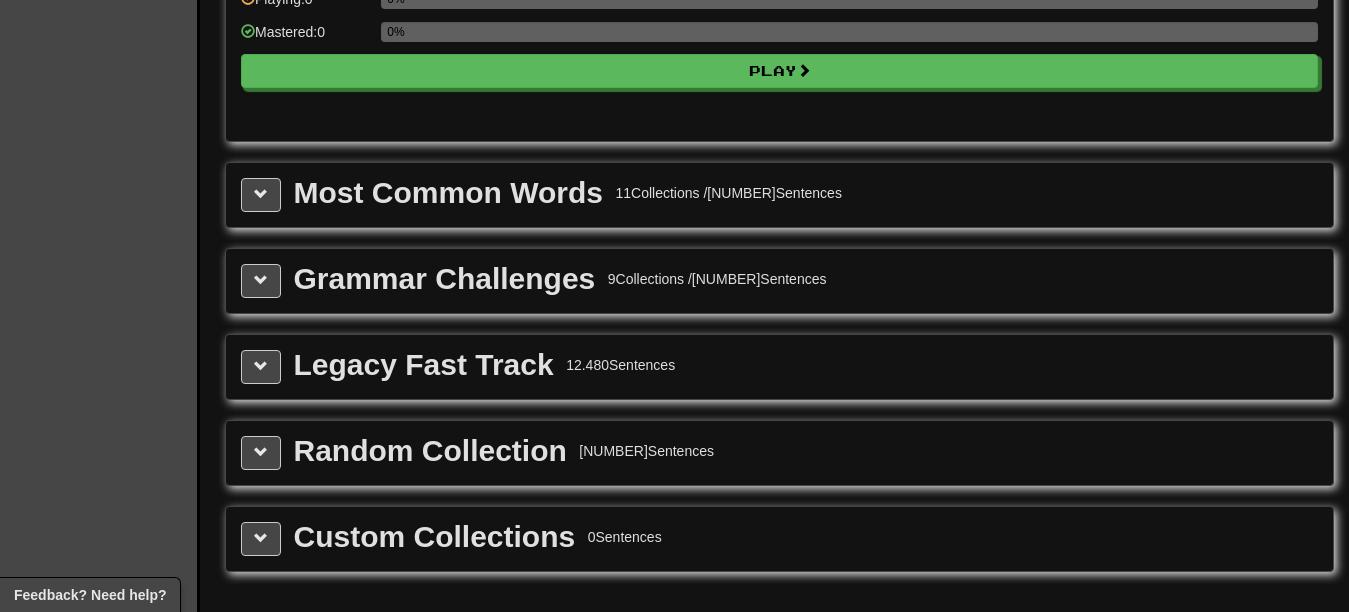 scroll, scrollTop: 2259, scrollLeft: 0, axis: vertical 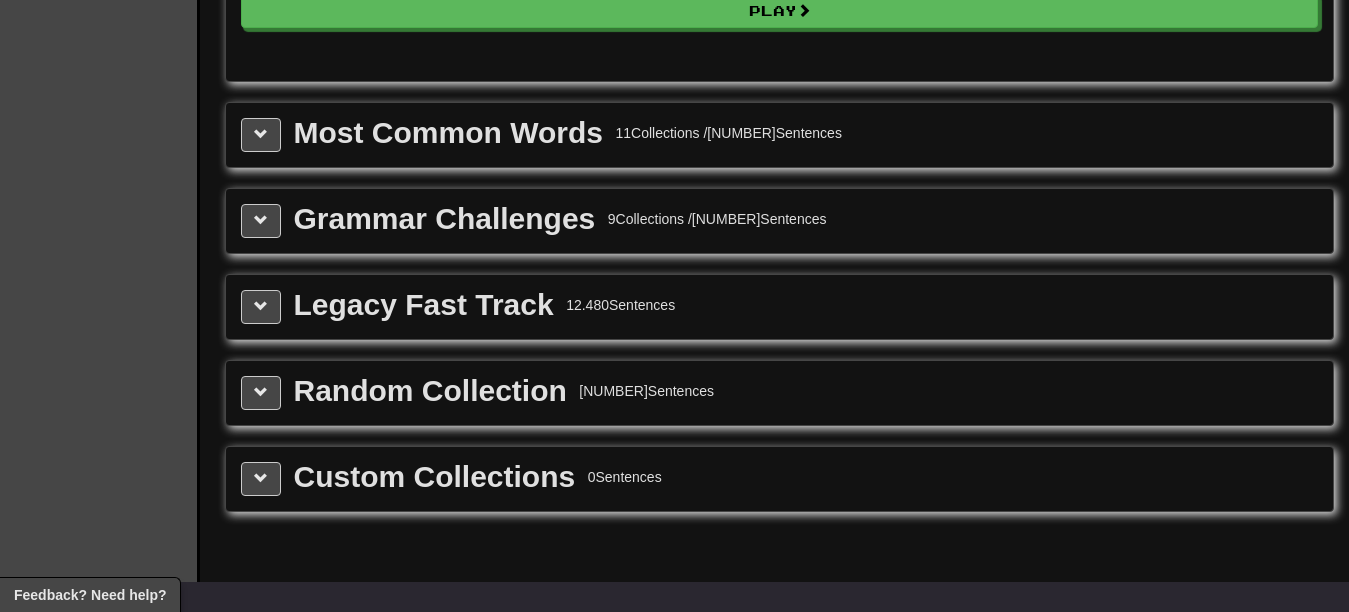 click on "Legacy Fast Track 12.480  Sentences" at bounding box center (779, 307) 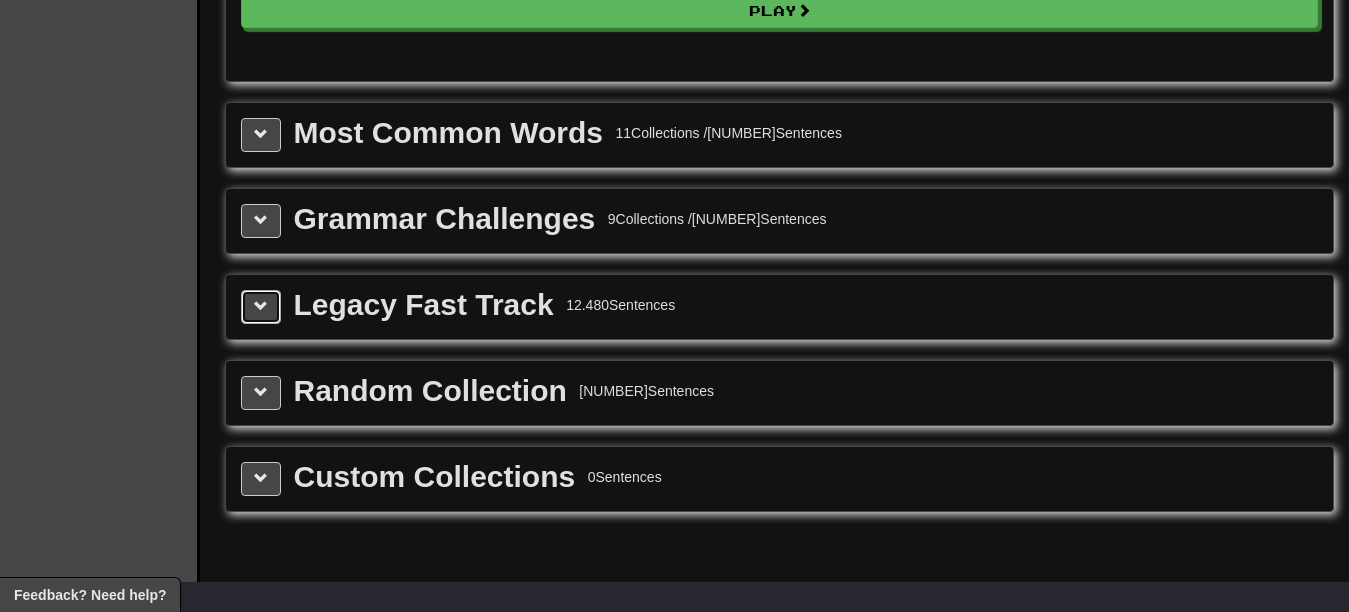 click at bounding box center [261, 307] 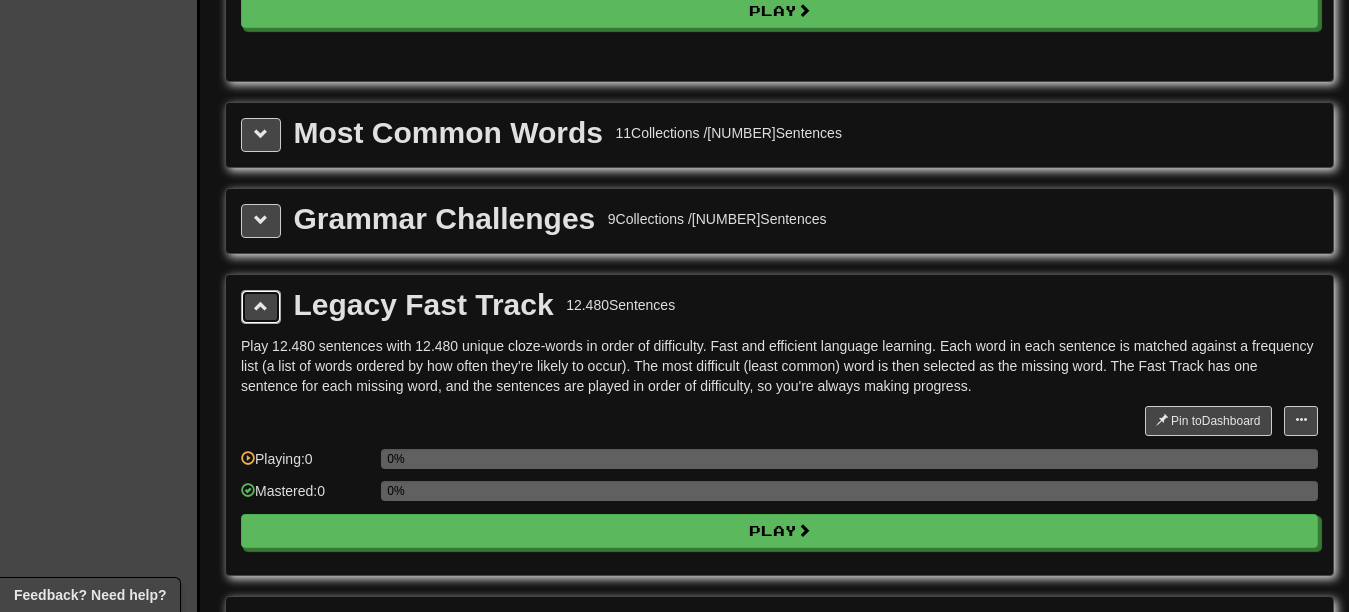 click at bounding box center [261, 307] 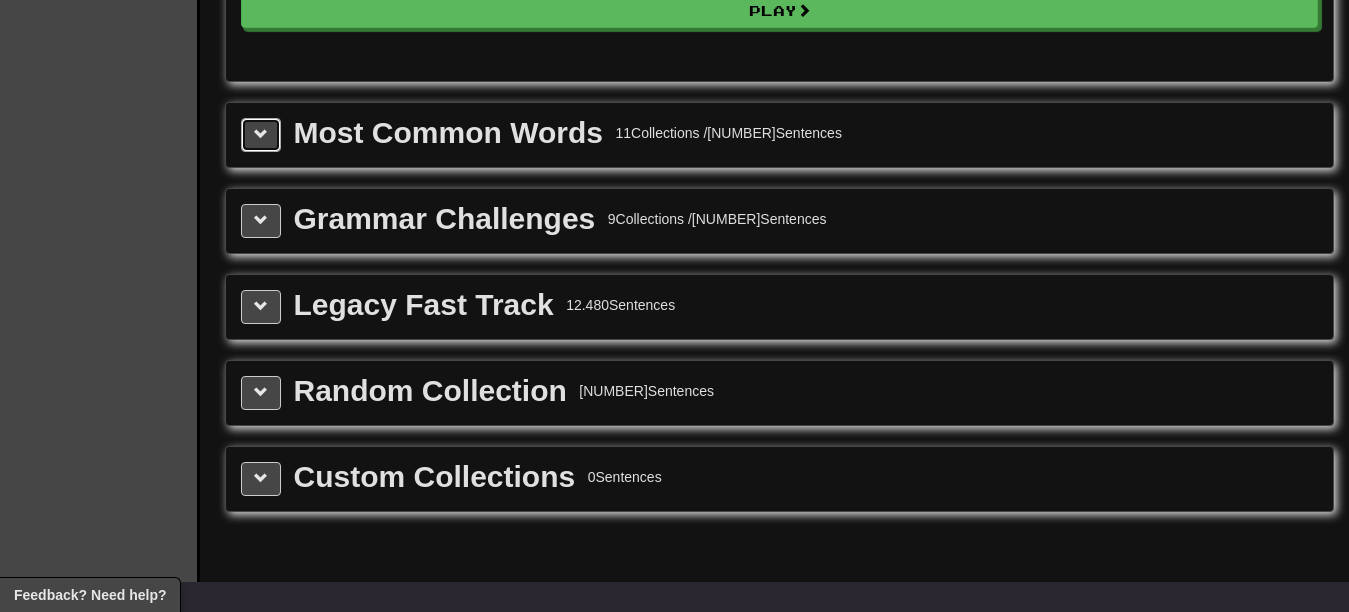 click at bounding box center (261, 134) 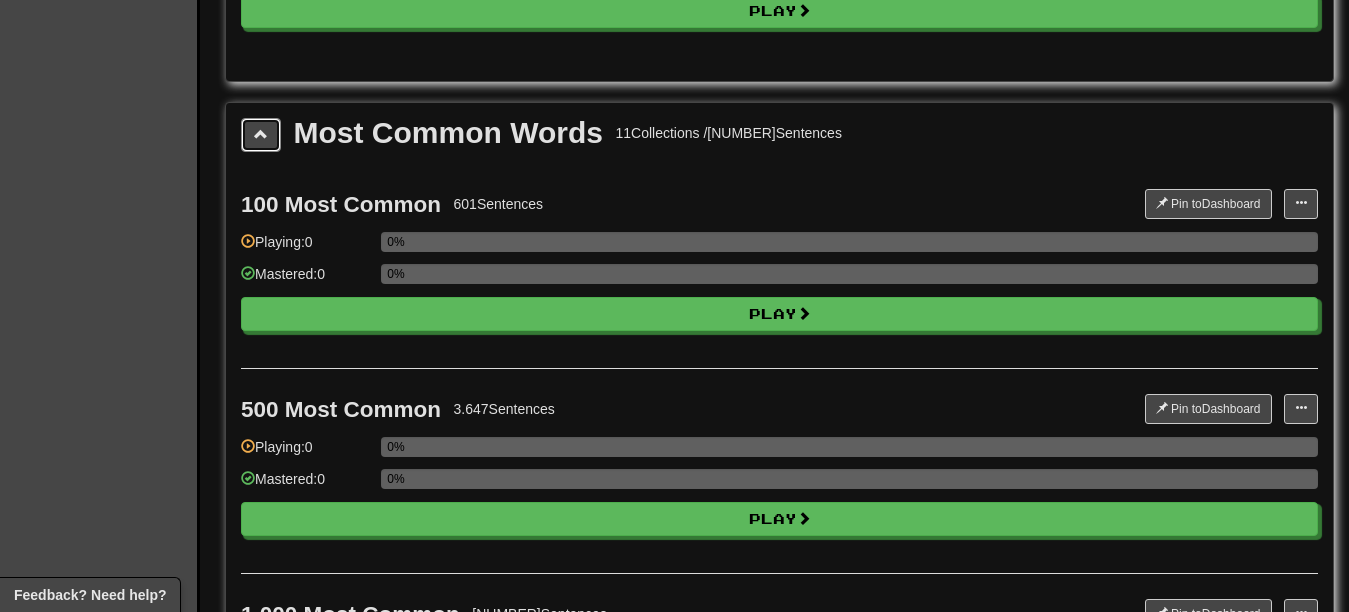 scroll, scrollTop: 1724, scrollLeft: 0, axis: vertical 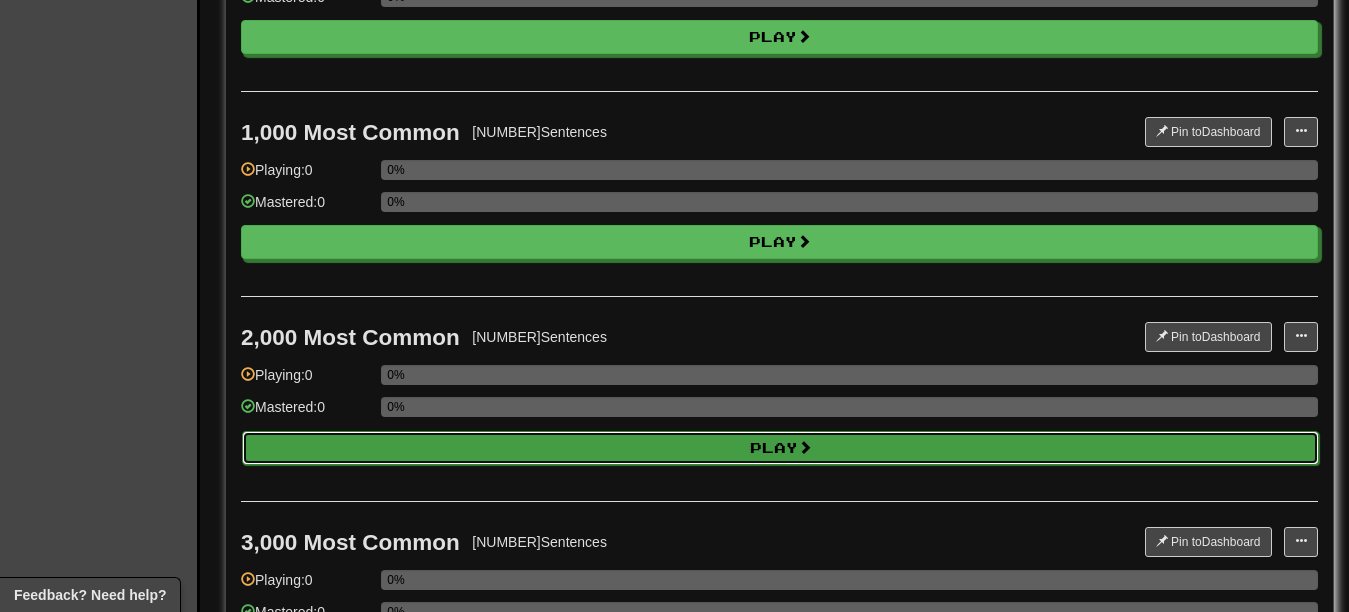 click on "Play" at bounding box center (780, 448) 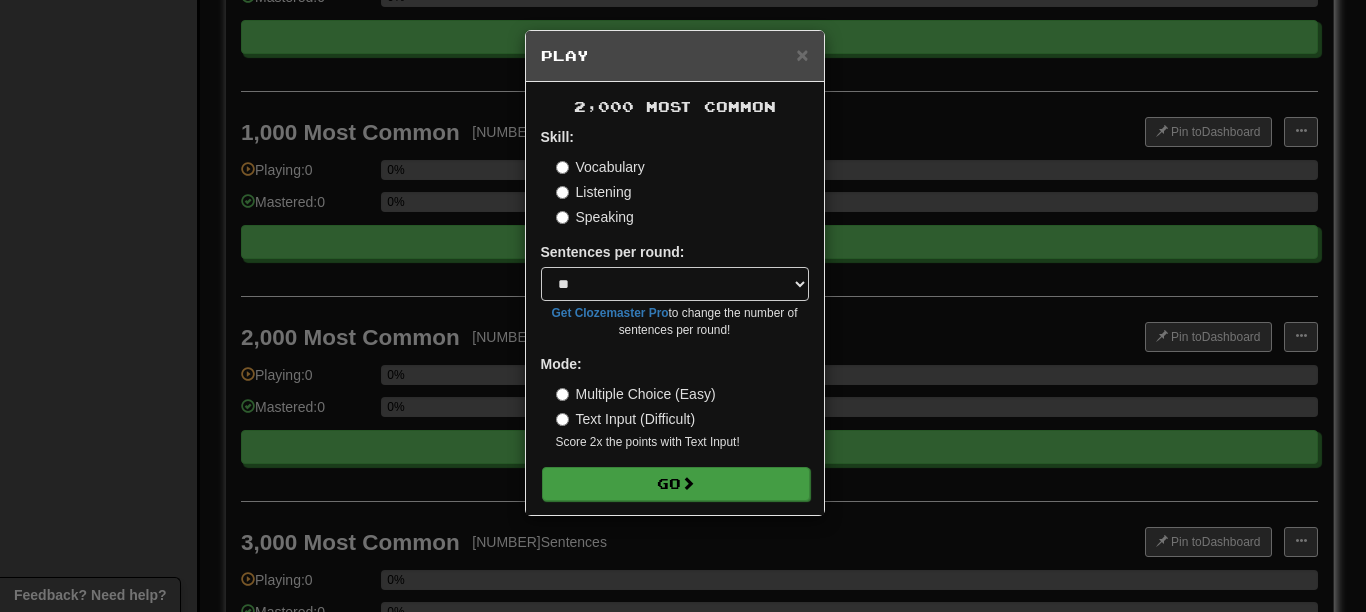 click on "Skill: Vocabulary Listening Speaking Sentences per round: * ** ** ** ** ** *** ******** Get Clozemaster Pro  to change the number of sentences per round! Mode: Multiple Choice (Easy) Text Input (Difficult) Score 2x the points with Text Input ! Go" at bounding box center [675, 313] 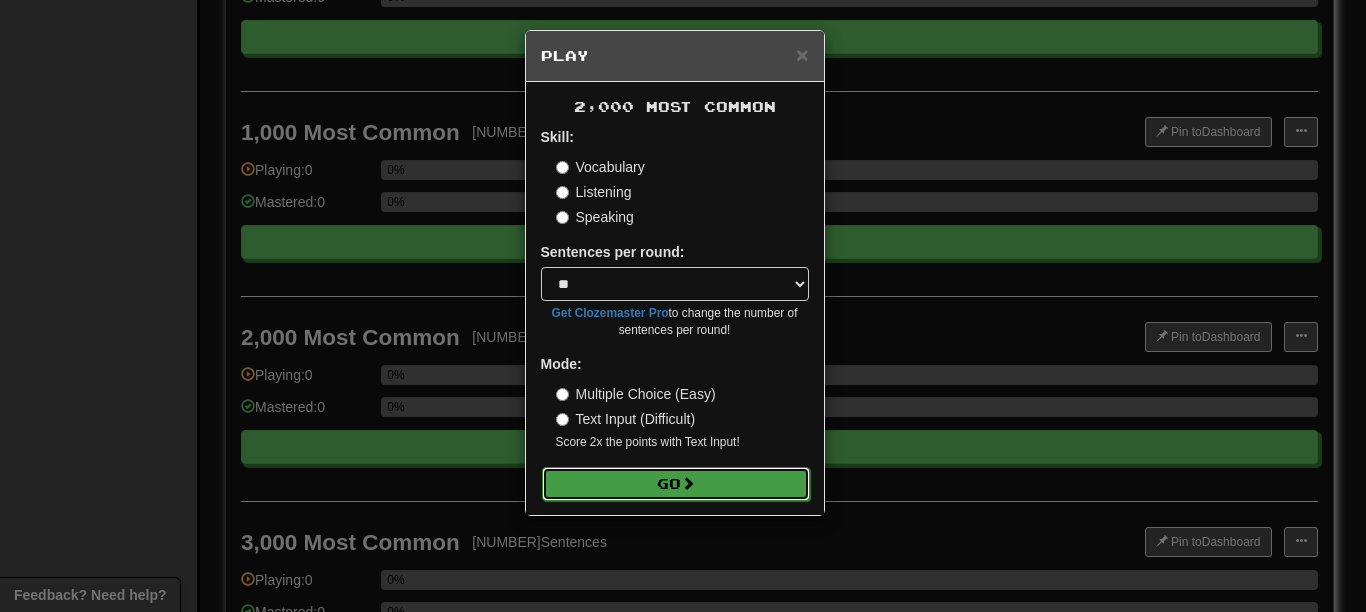 click on "Go" at bounding box center (676, 484) 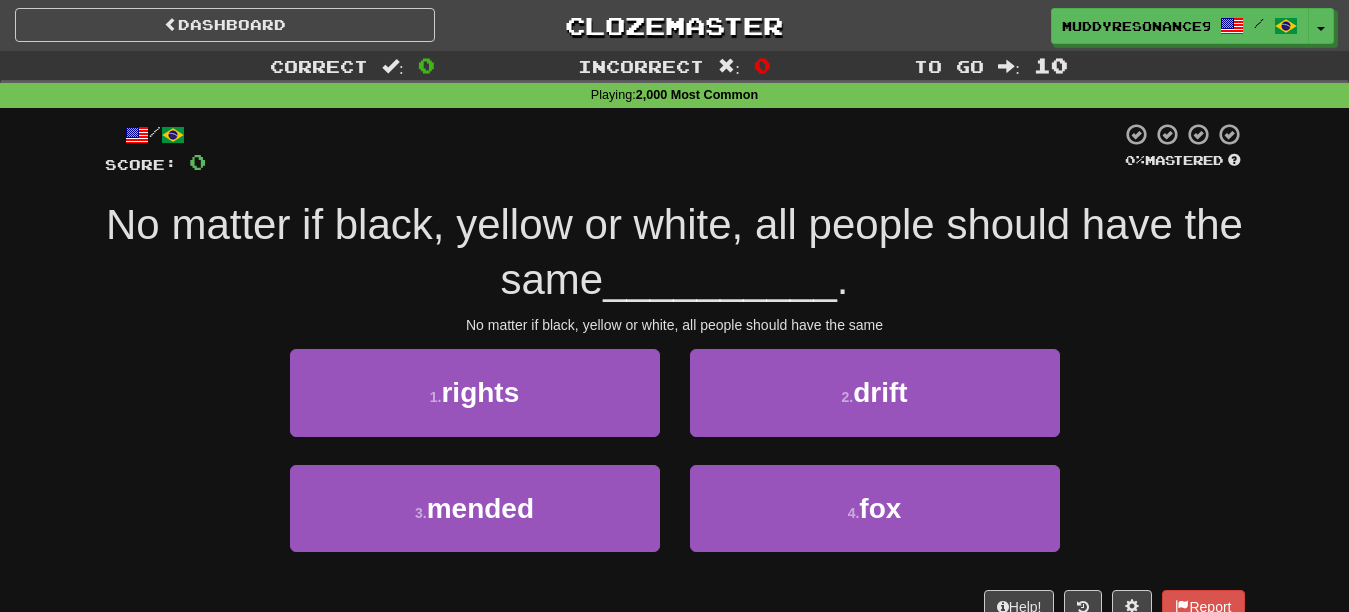 scroll, scrollTop: 0, scrollLeft: 0, axis: both 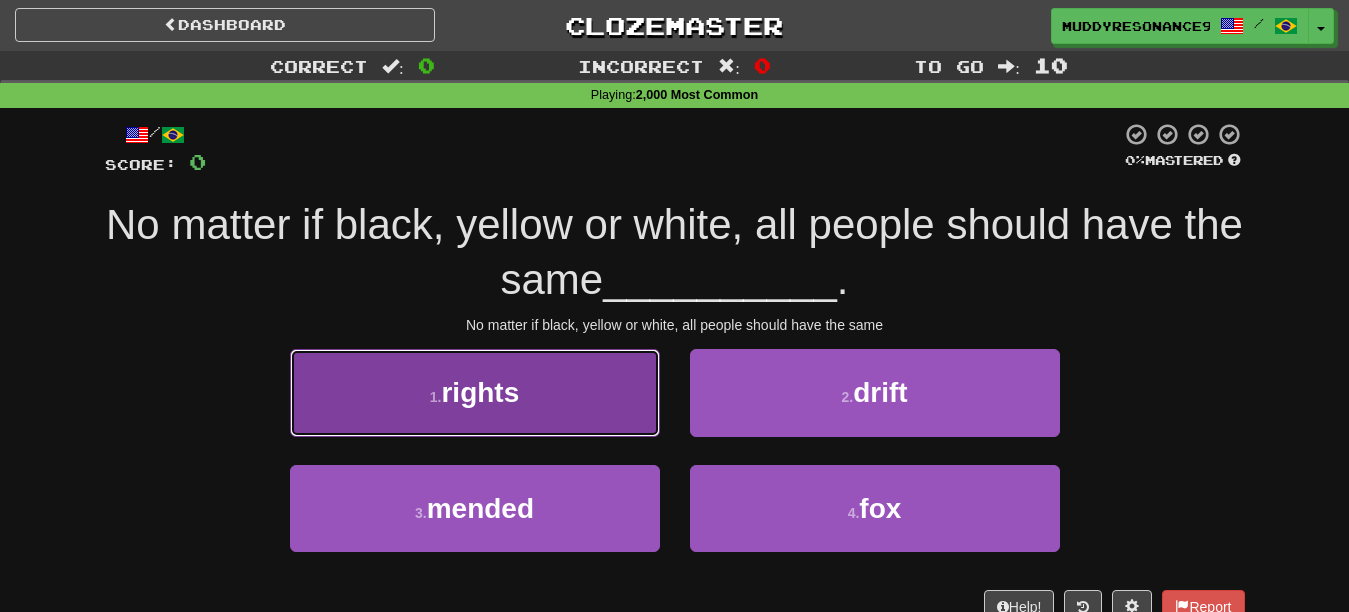 click on "1 .  rights" at bounding box center [475, 392] 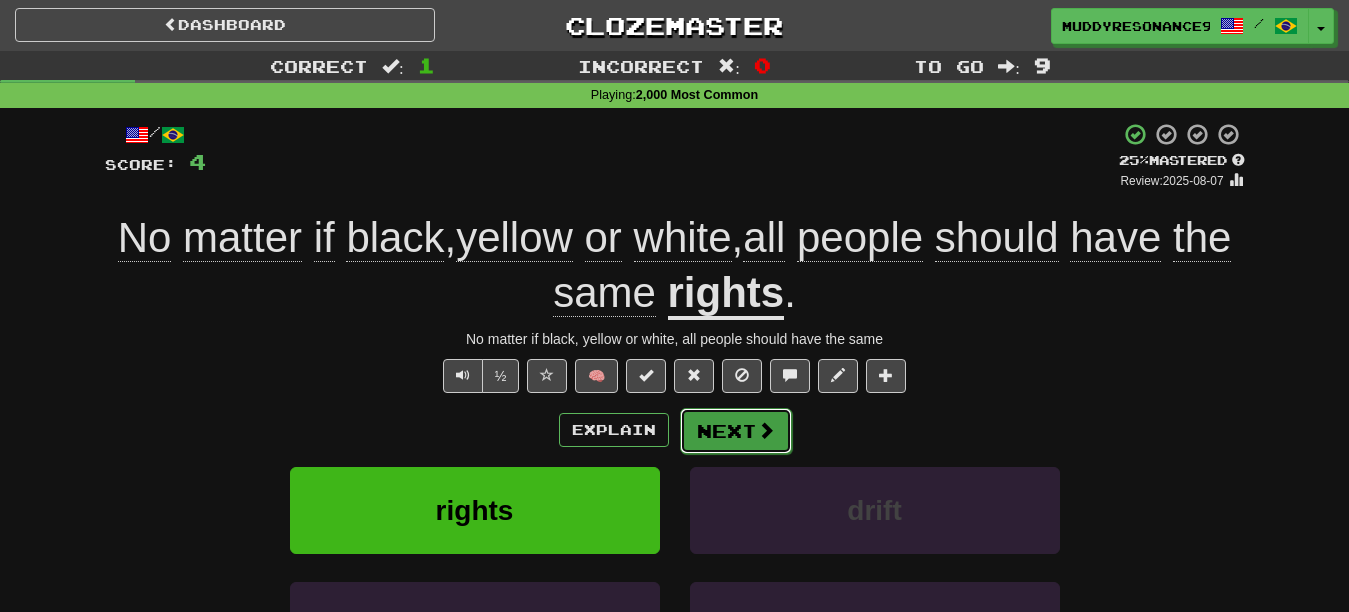 click on "Next" at bounding box center (736, 431) 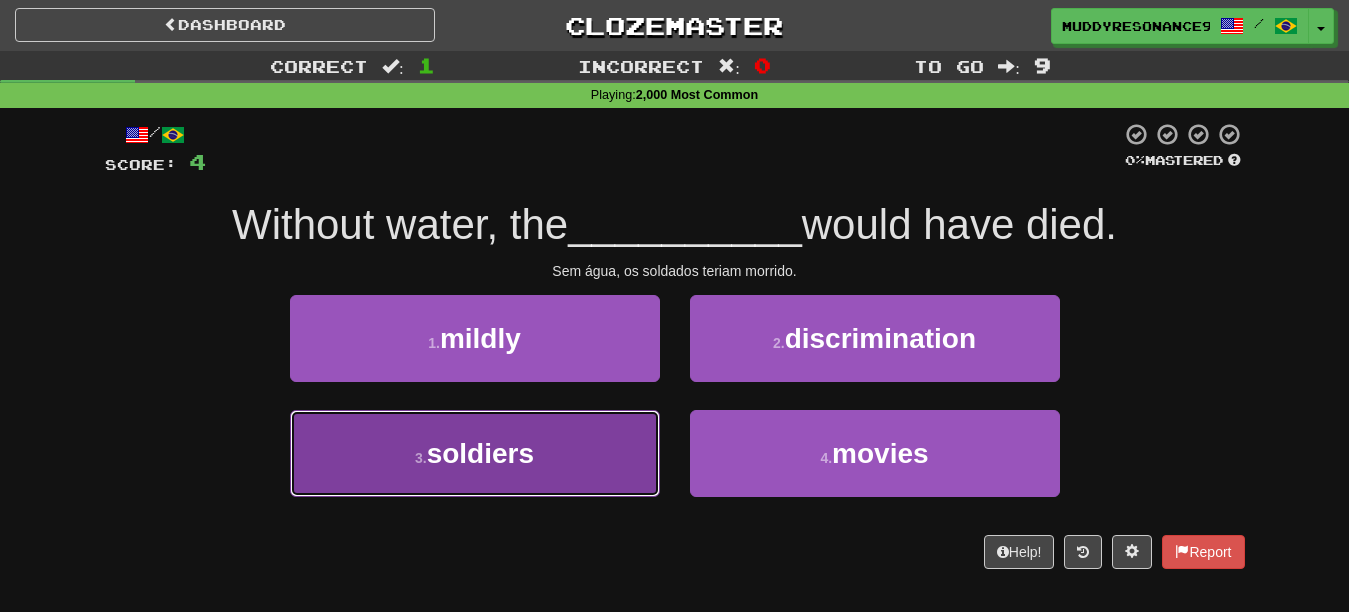 click on "6.559 soldiers" at bounding box center [475, 453] 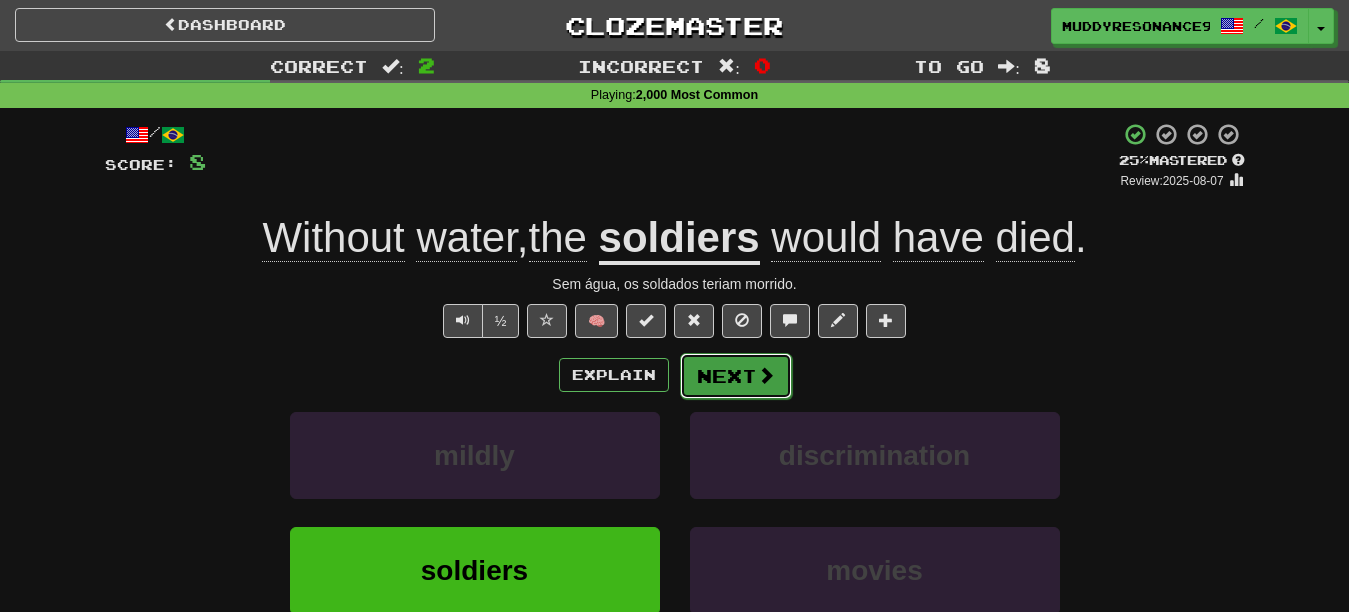click on "Next" at bounding box center [736, 376] 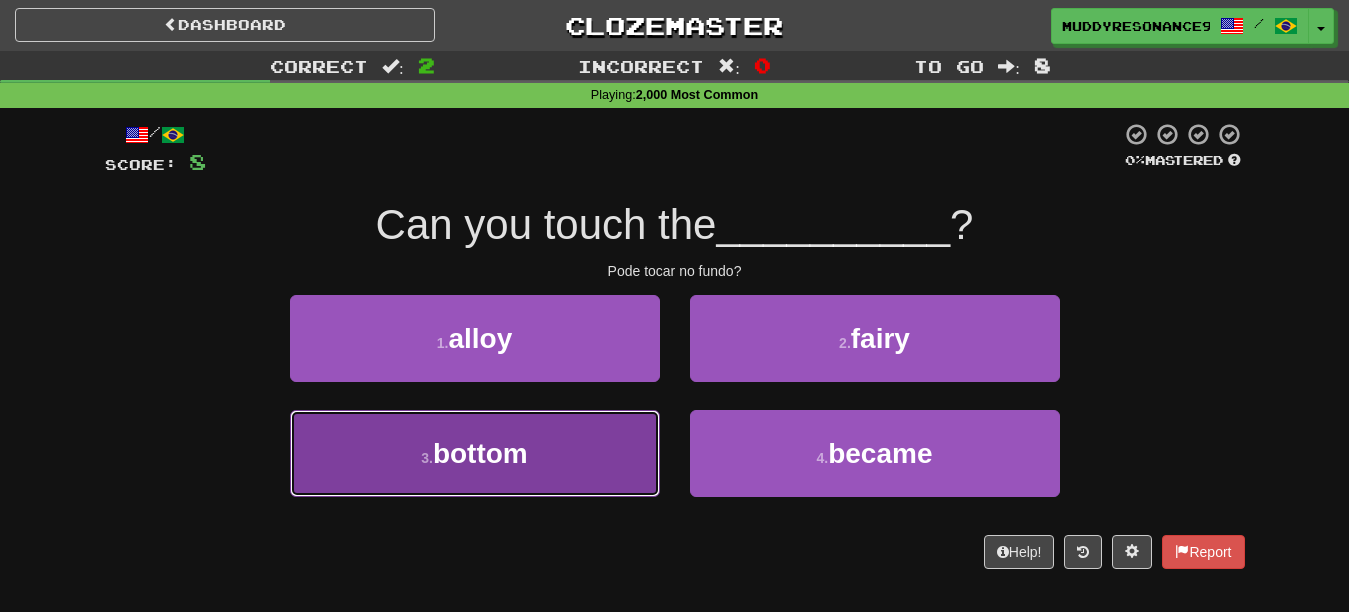 click on "3 .  bottom" at bounding box center [475, 453] 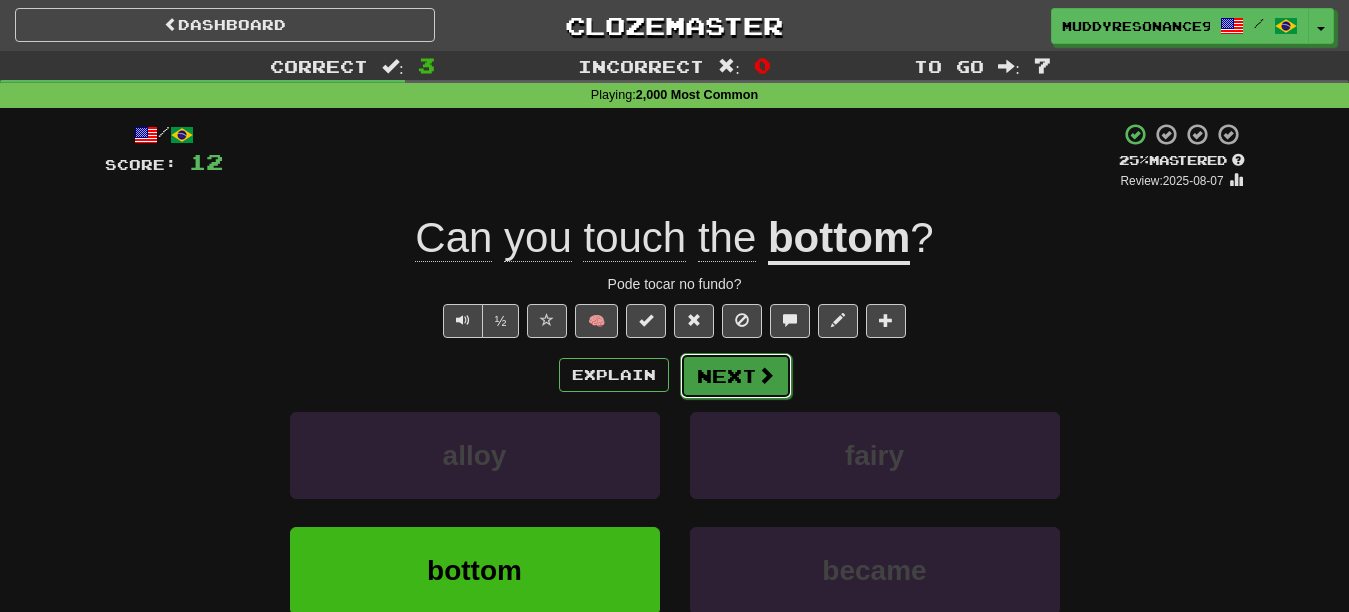 click on "Next" at bounding box center (736, 376) 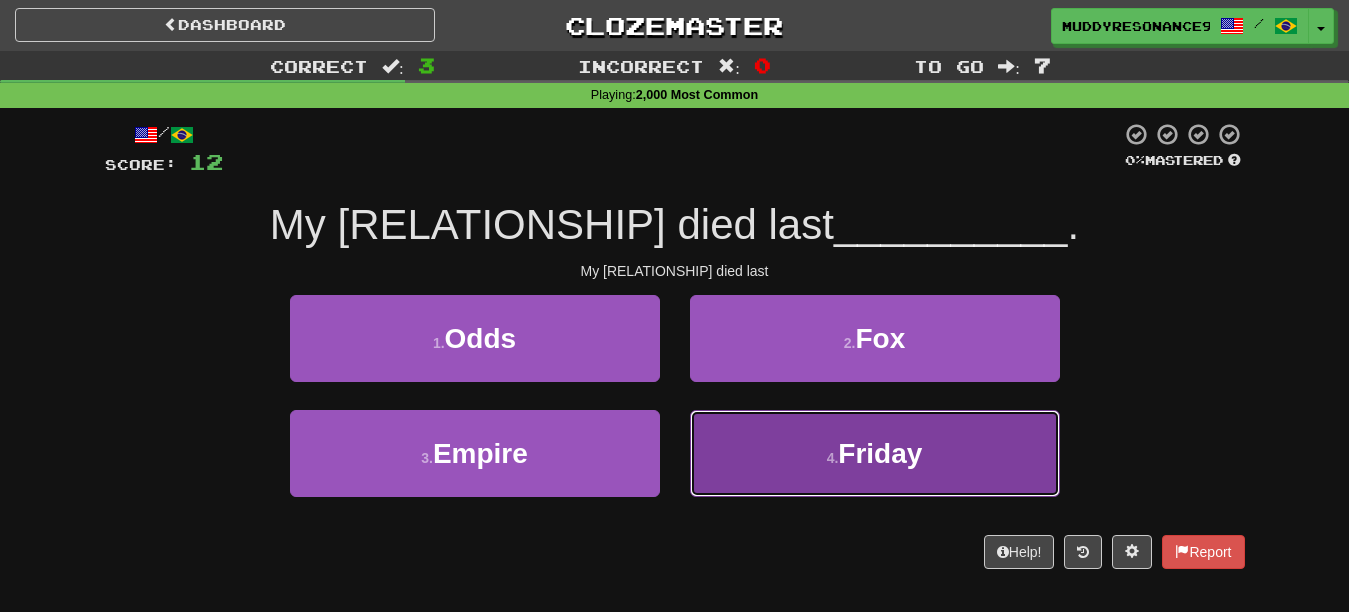 click on "Friday" at bounding box center (880, 453) 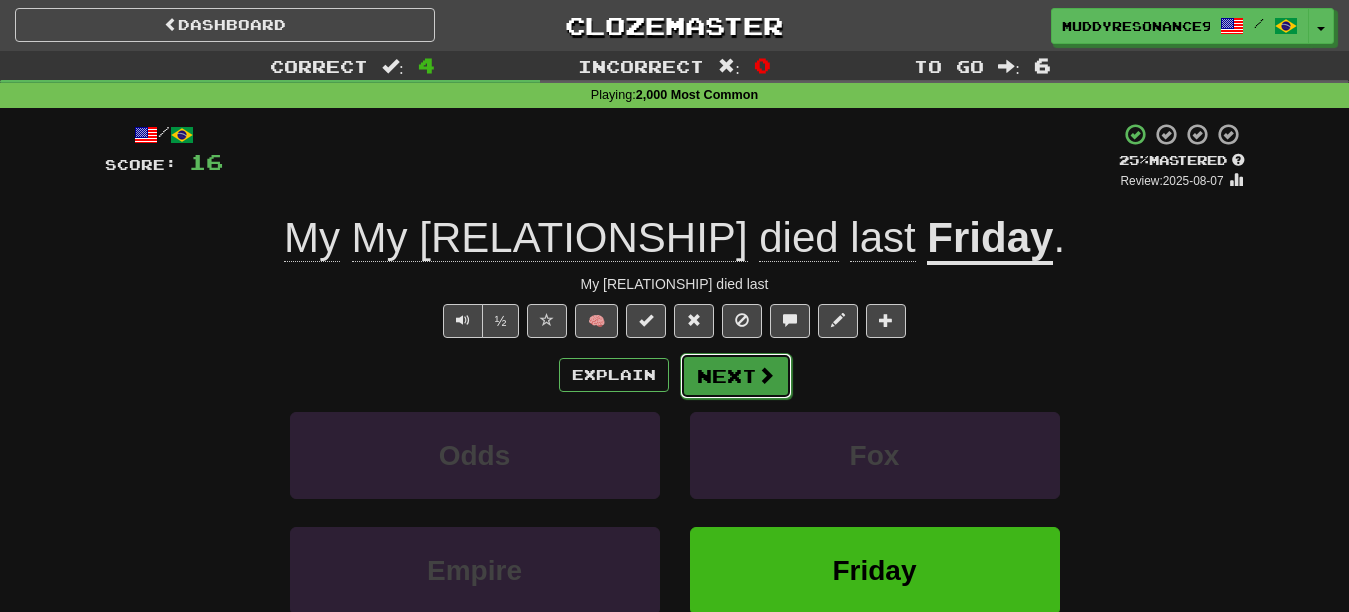 click on "Next" at bounding box center (736, 376) 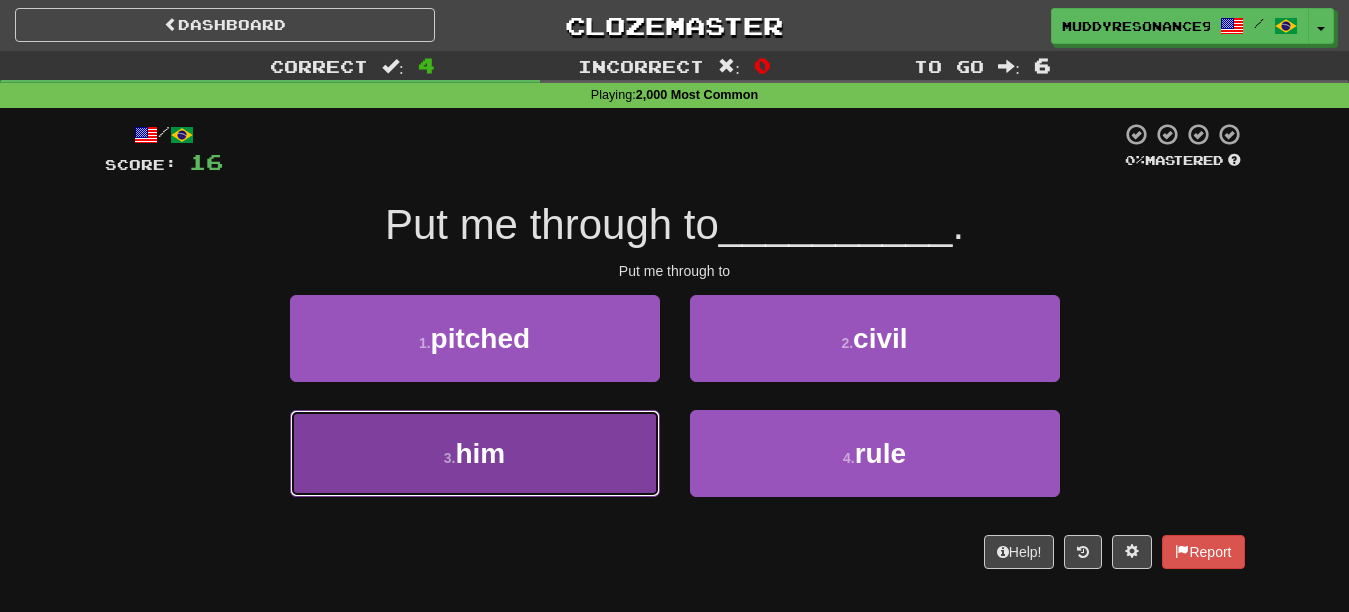 click on "3 .  him" at bounding box center (475, 453) 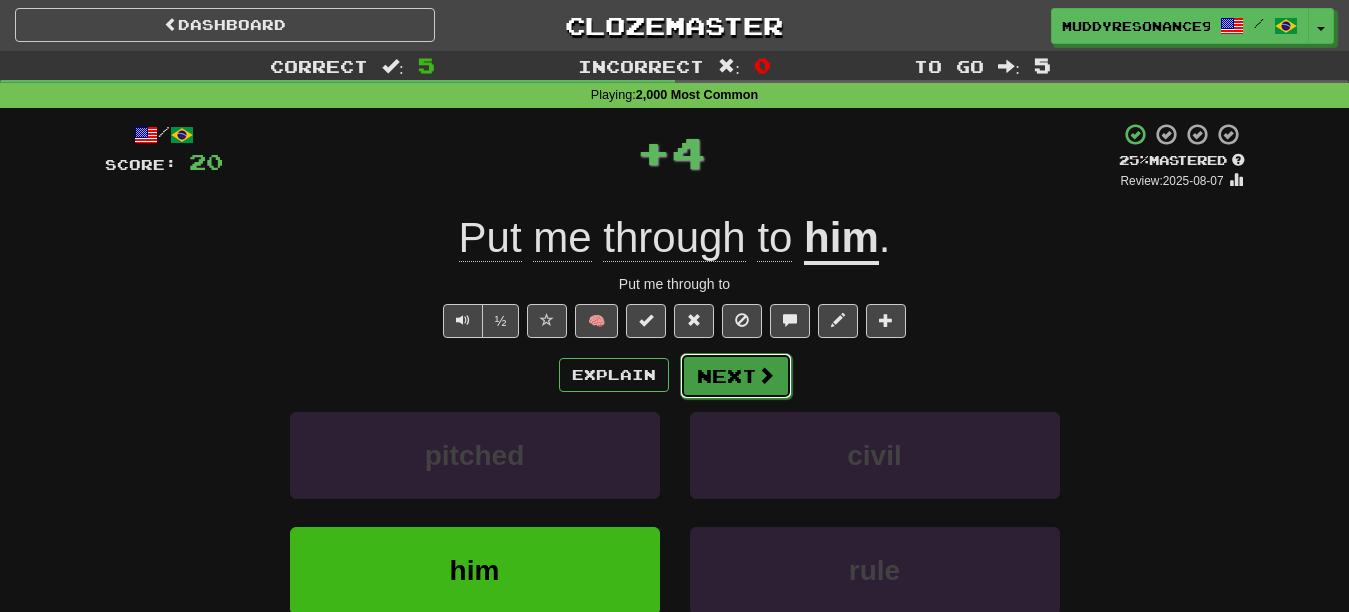 click at bounding box center [766, 375] 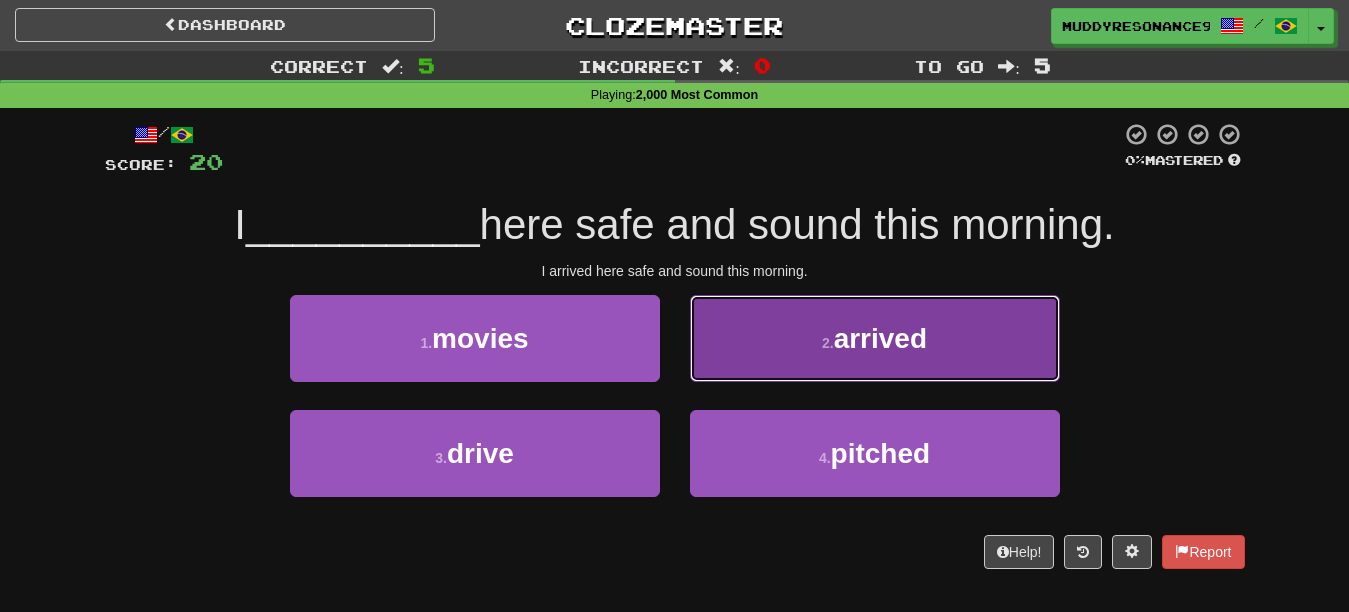 click on "2 .  arrived" at bounding box center (875, 338) 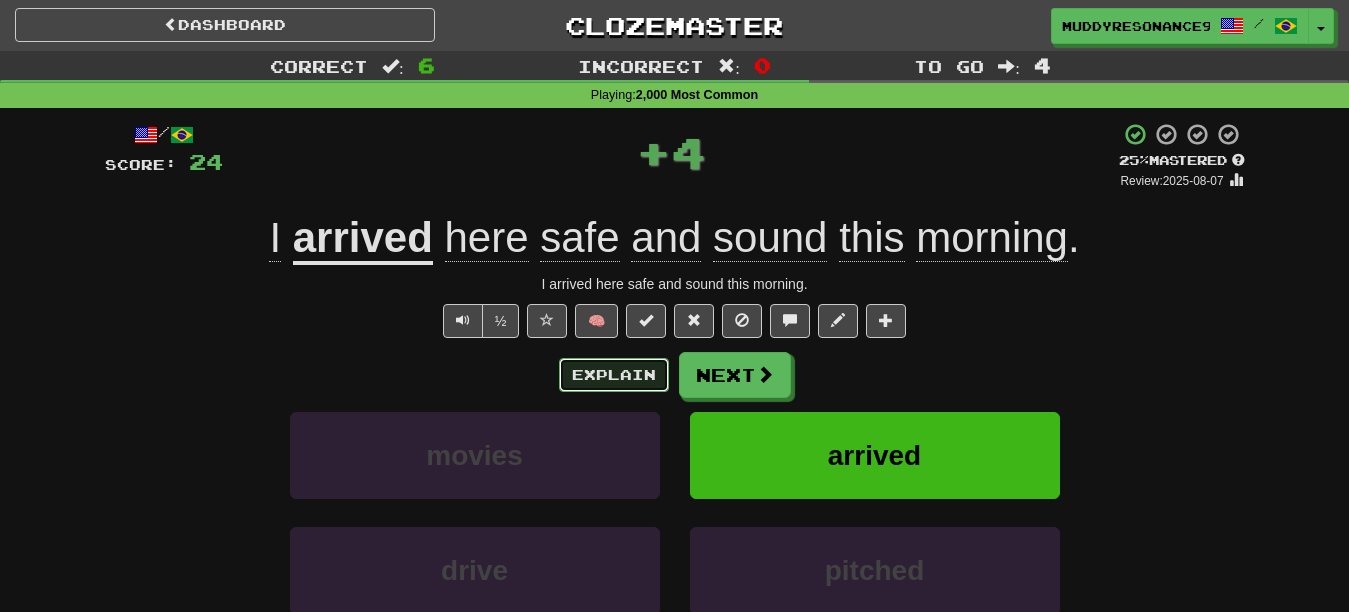 click on "Explain" at bounding box center [614, 375] 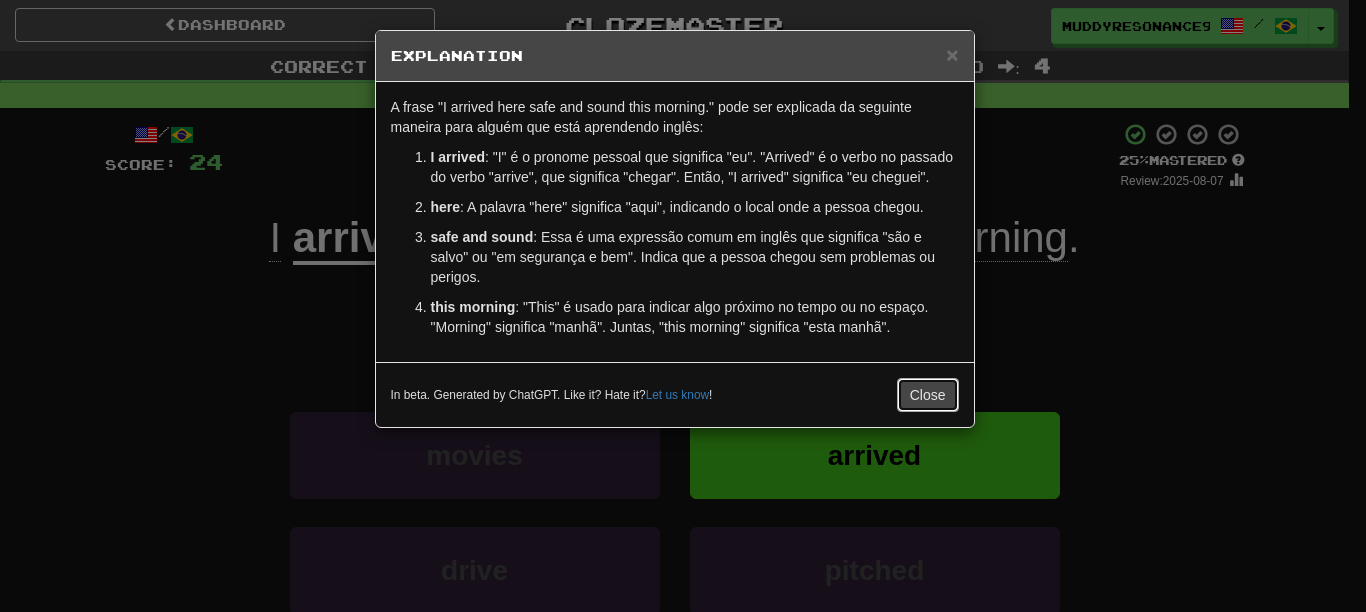click on "Close" at bounding box center [928, 395] 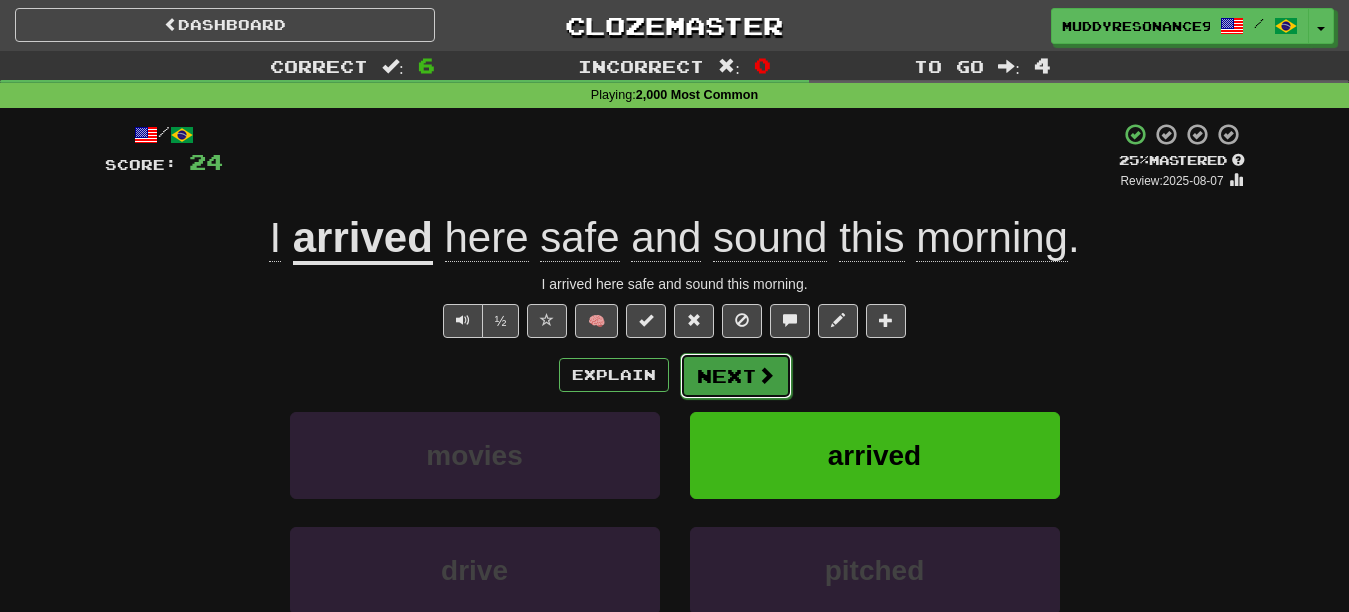 click on "Next" at bounding box center [736, 376] 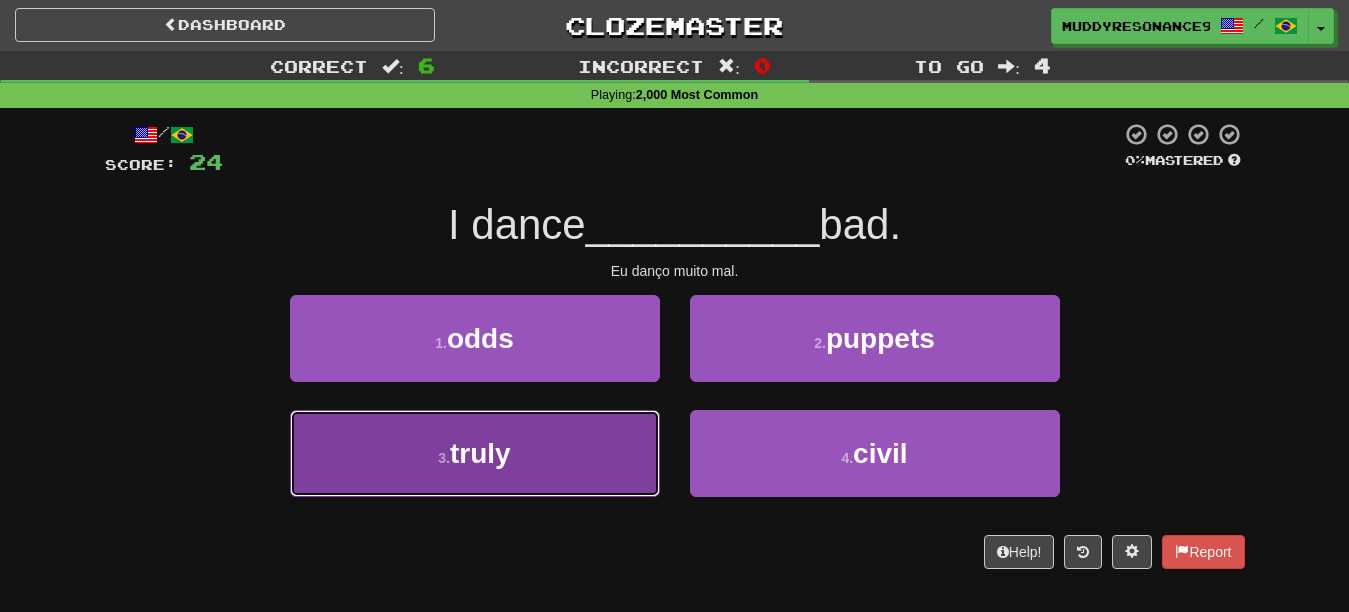 click on "3 .  truly" at bounding box center (475, 453) 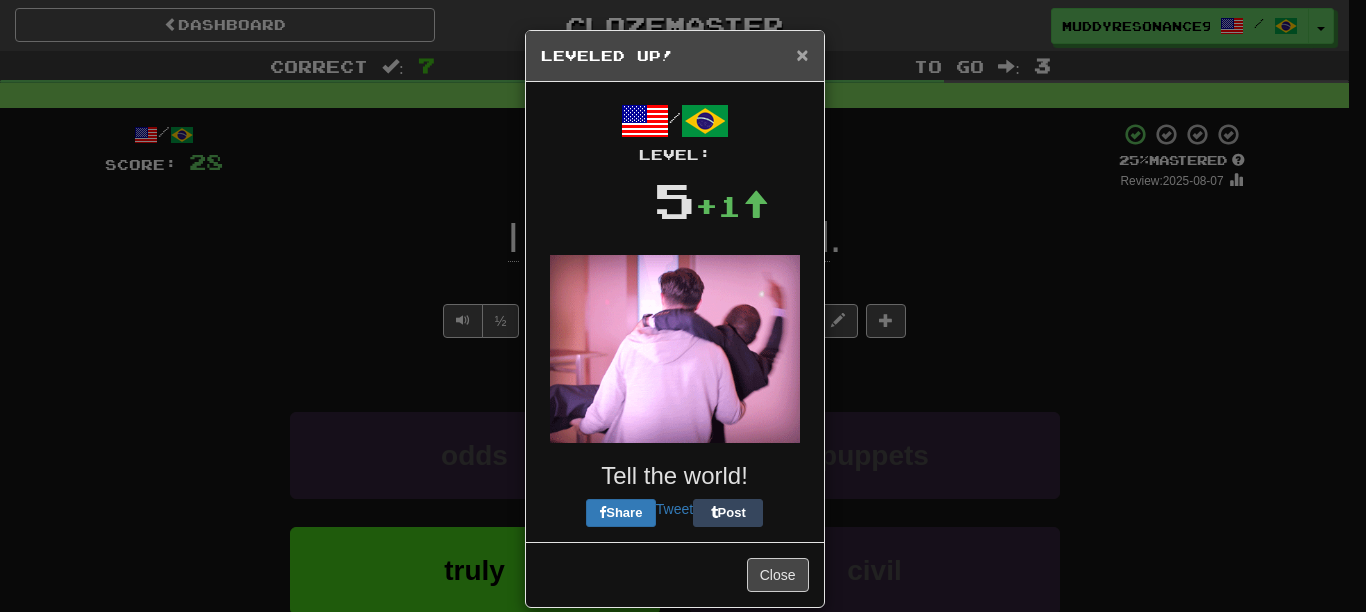 click on "×" at bounding box center (802, 54) 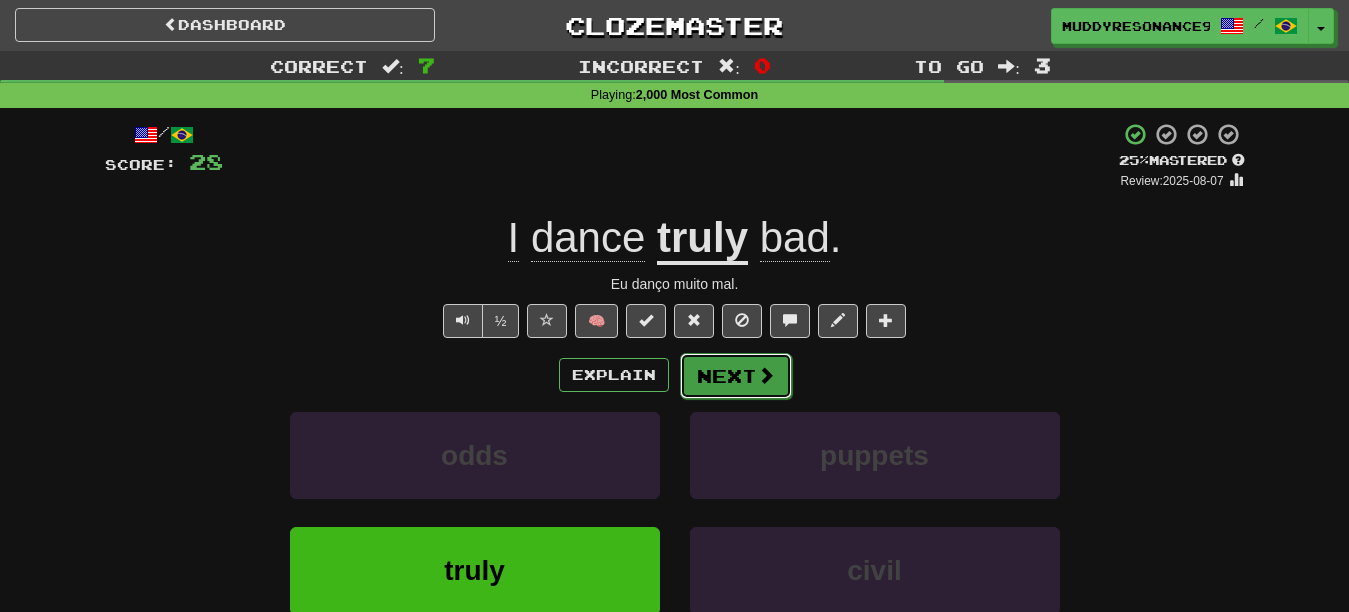 click at bounding box center [766, 375] 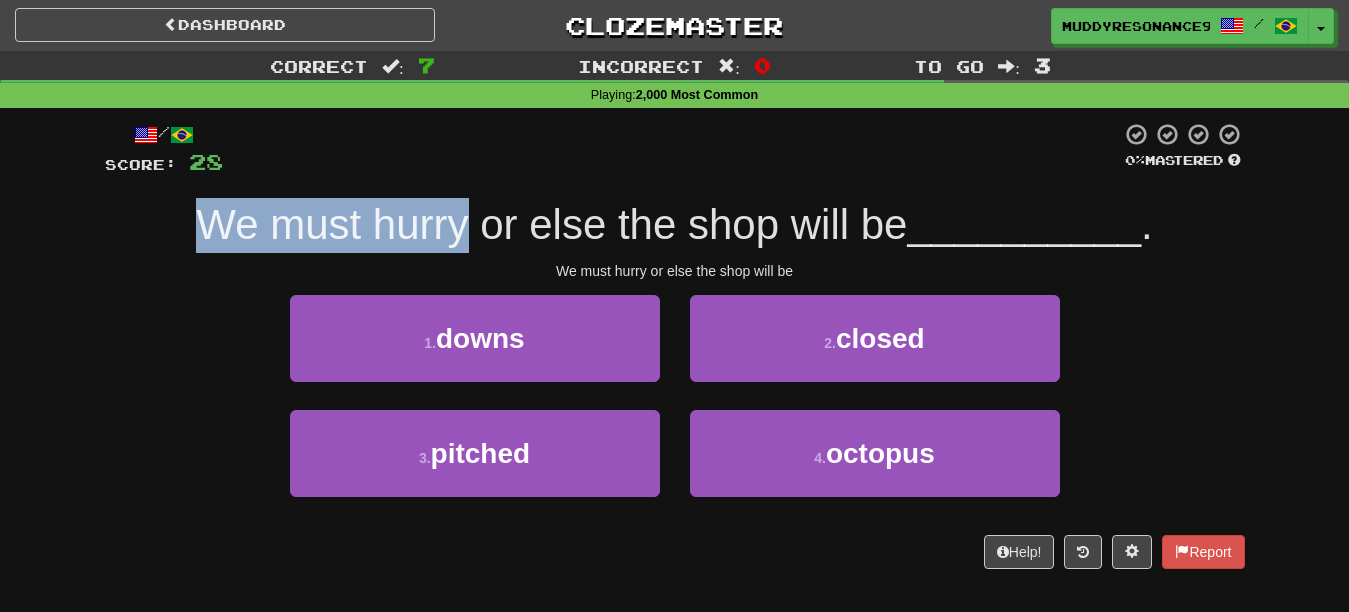 drag, startPoint x: 185, startPoint y: 225, endPoint x: 458, endPoint y: 234, distance: 273.14832 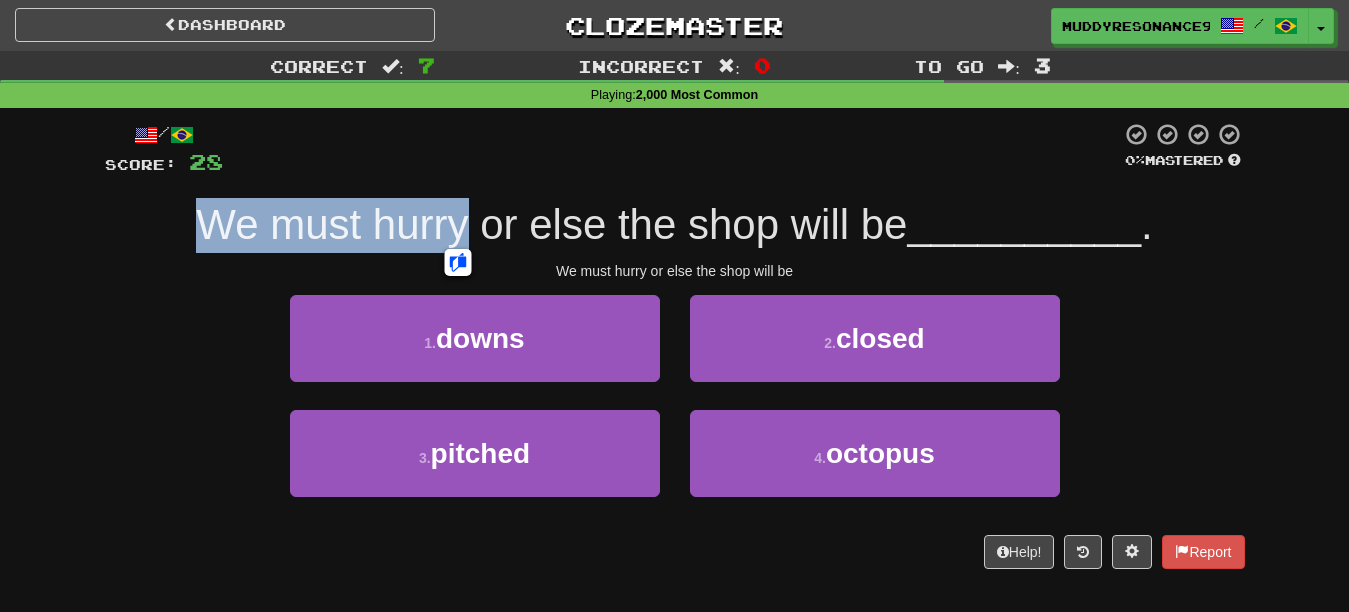 copy on "We must hurry" 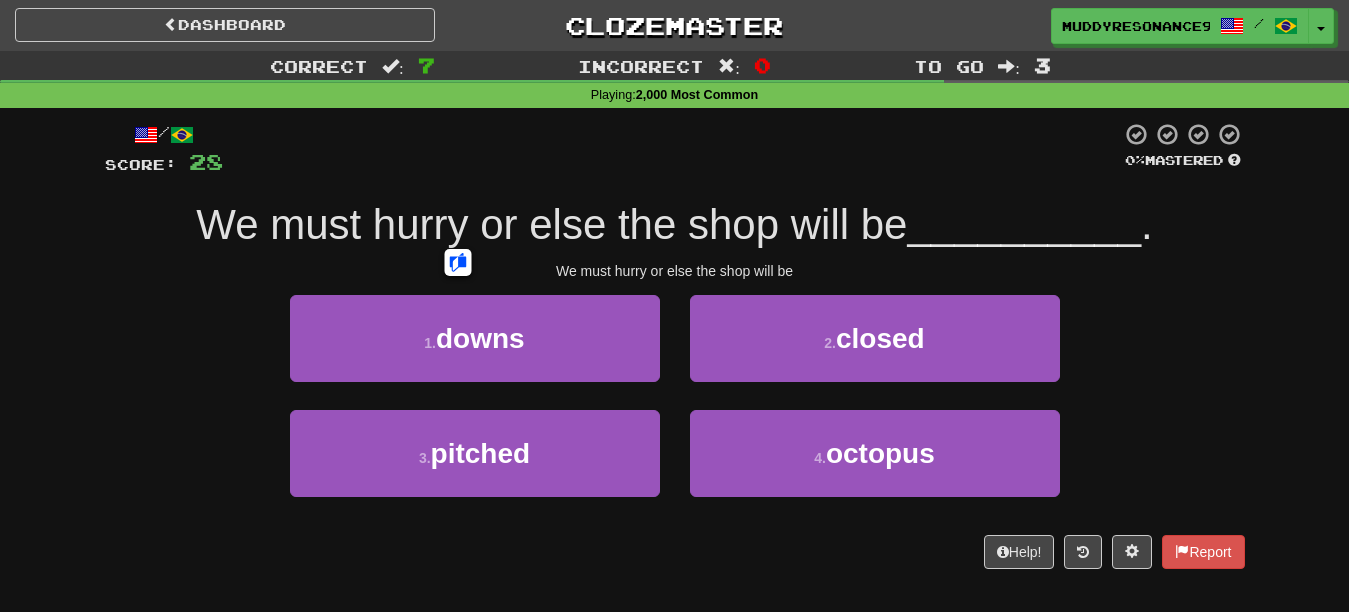 click on "We must hurry or else the shop will be __________ . Precisamos nos apressar, caso contrário a loja será fechada. 1 . downs 2 . closed 3 . pitched 4 . octopus Help! Report" at bounding box center [675, 345] 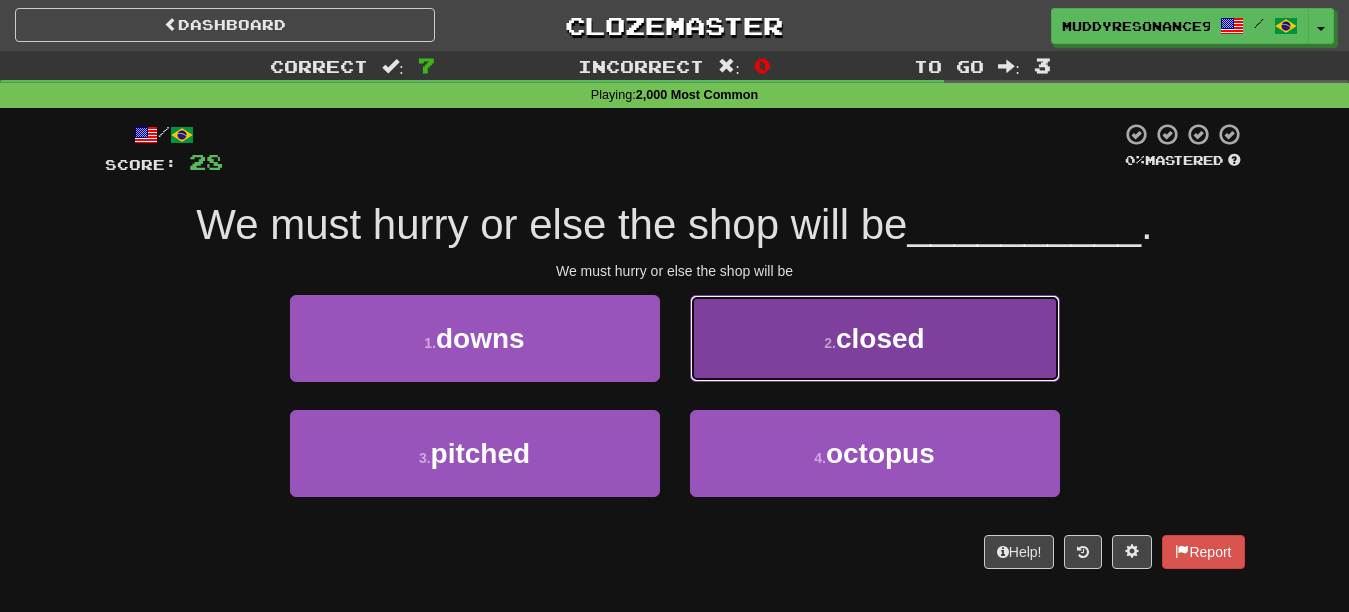 click on "closed" at bounding box center [880, 338] 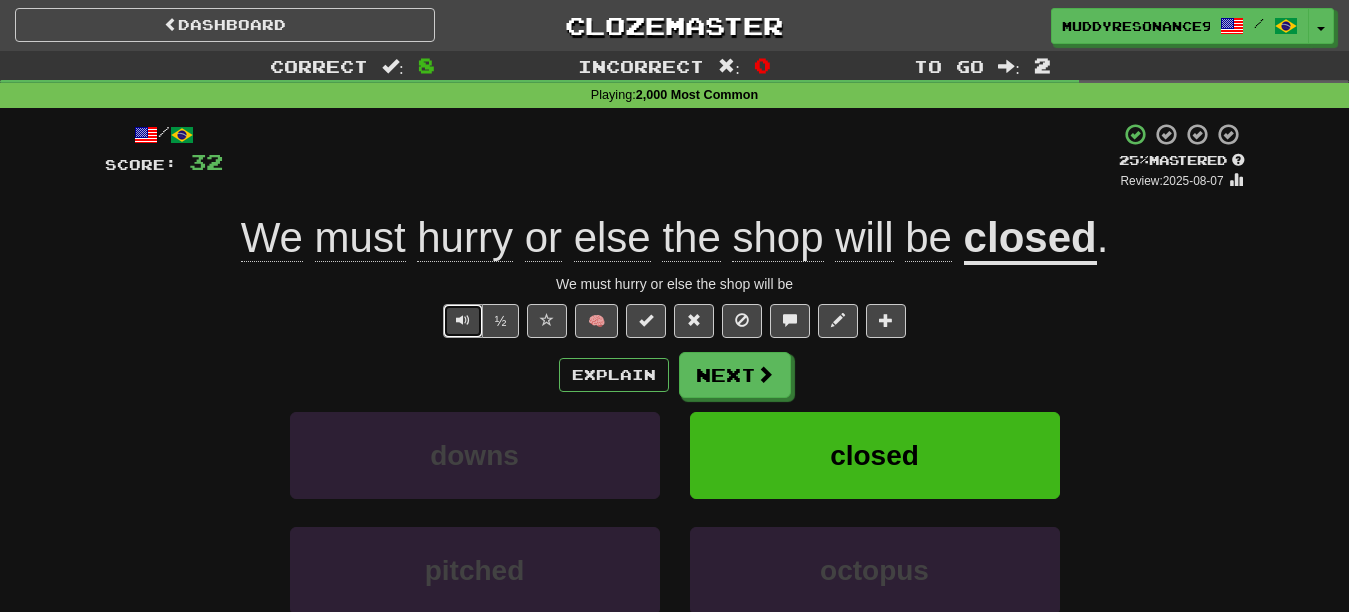 click at bounding box center (463, 321) 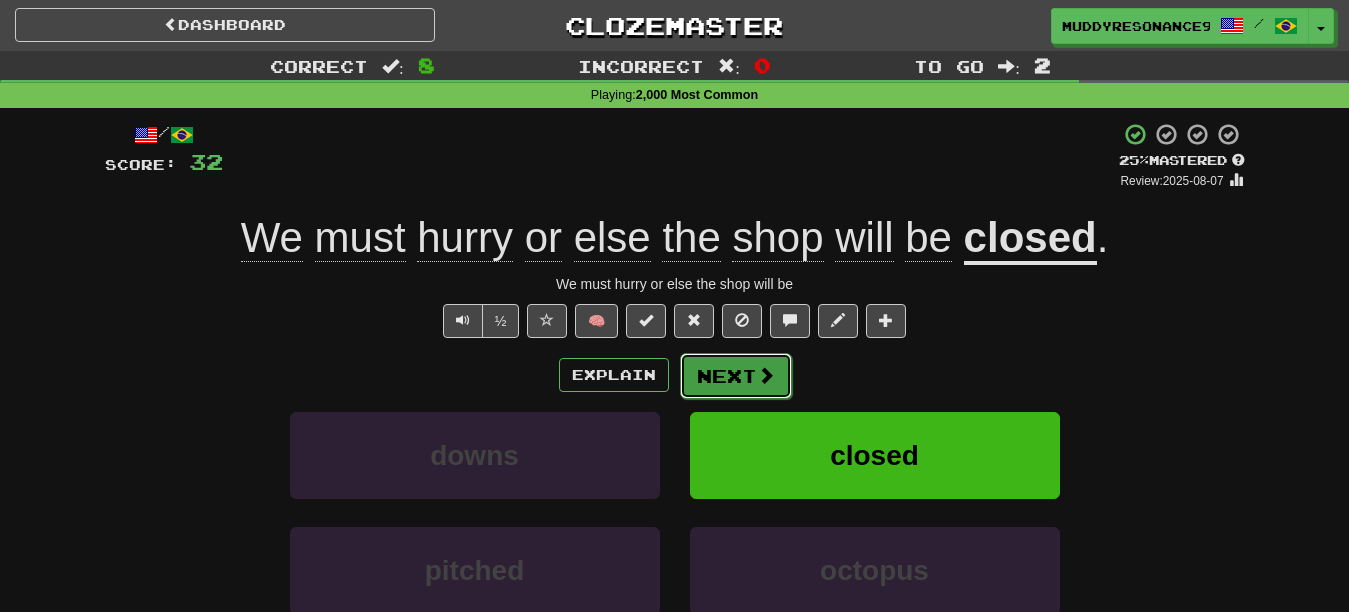 click on "Next" at bounding box center (736, 376) 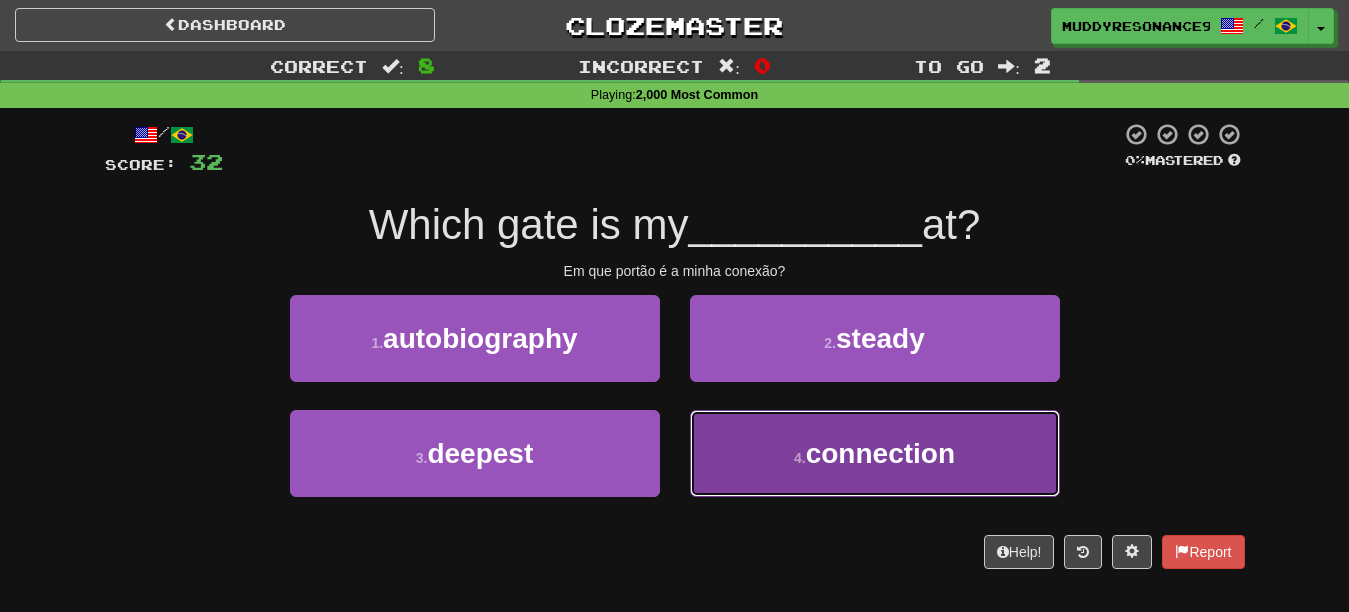 click on "connection" at bounding box center (880, 453) 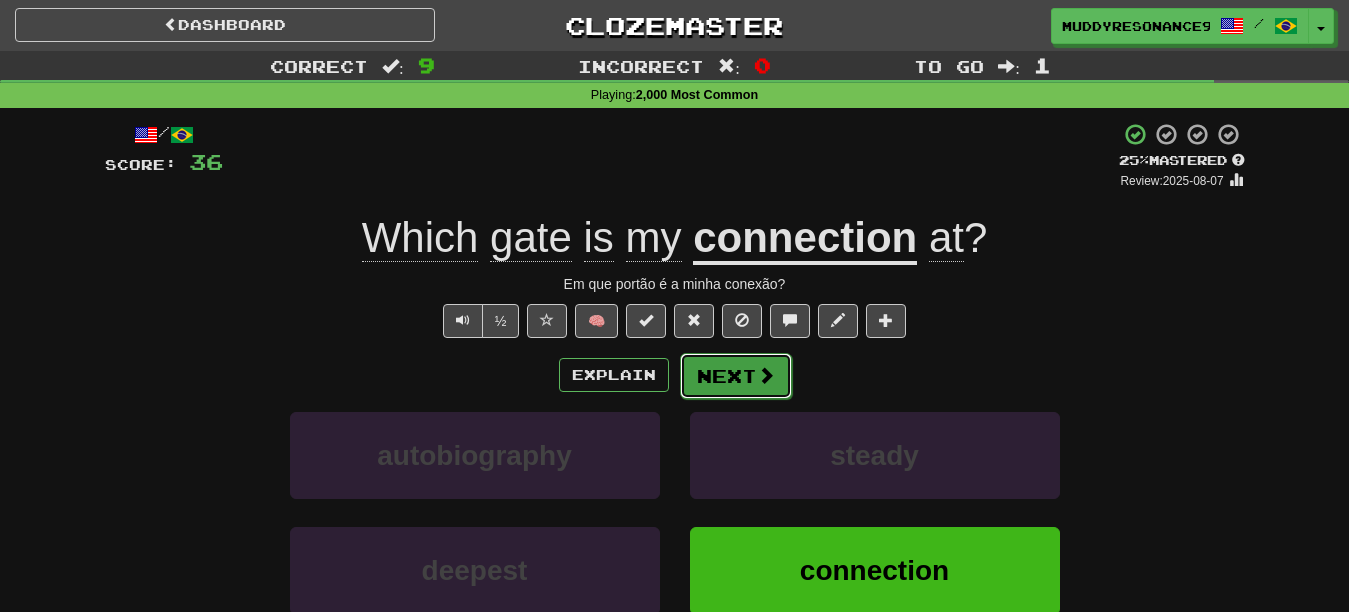 click at bounding box center [766, 375] 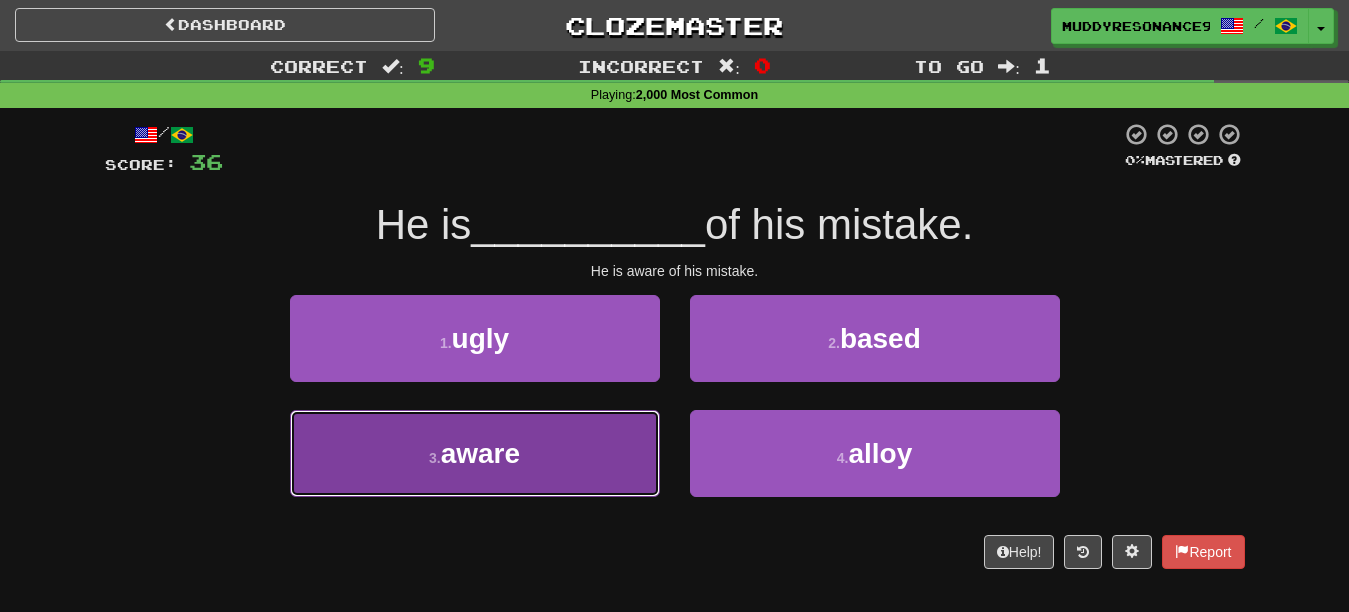click on "3 .  aware" at bounding box center [475, 453] 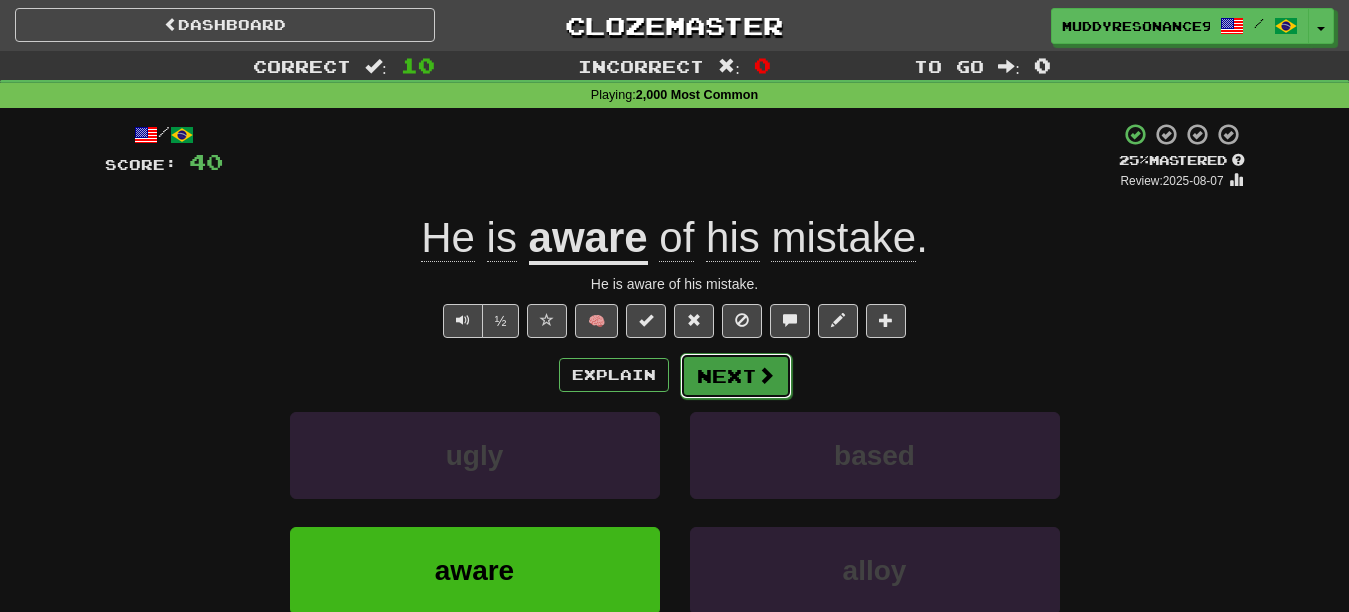 click on "Next" at bounding box center (736, 376) 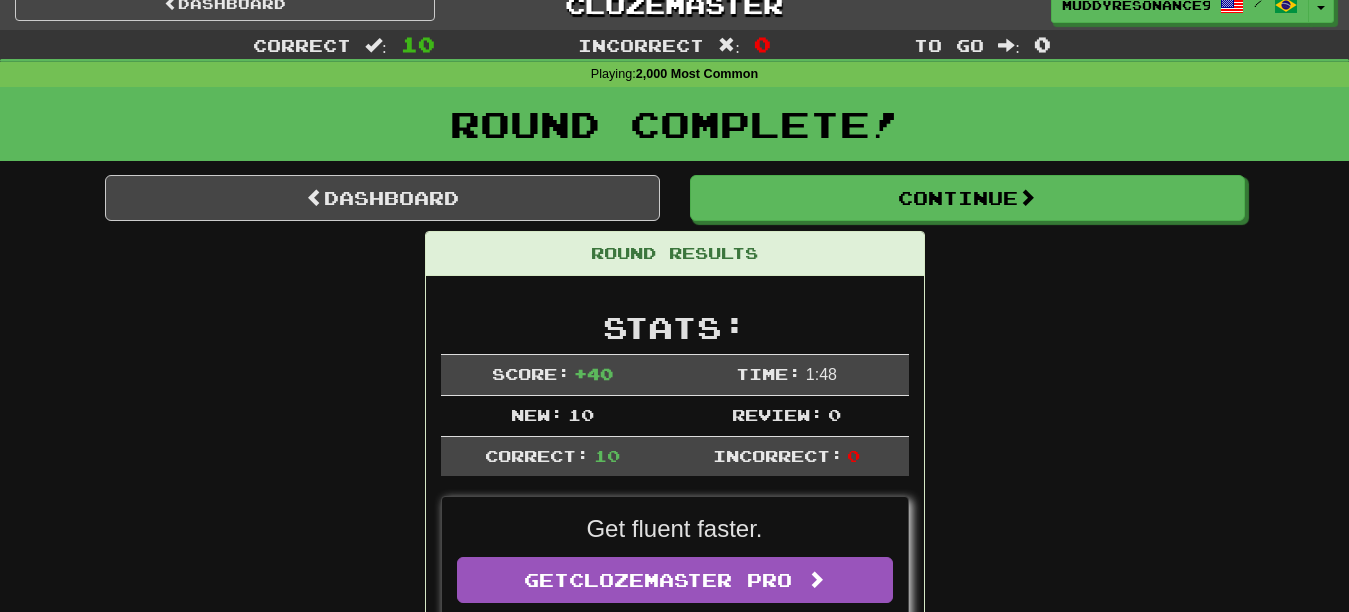 scroll, scrollTop: 0, scrollLeft: 0, axis: both 